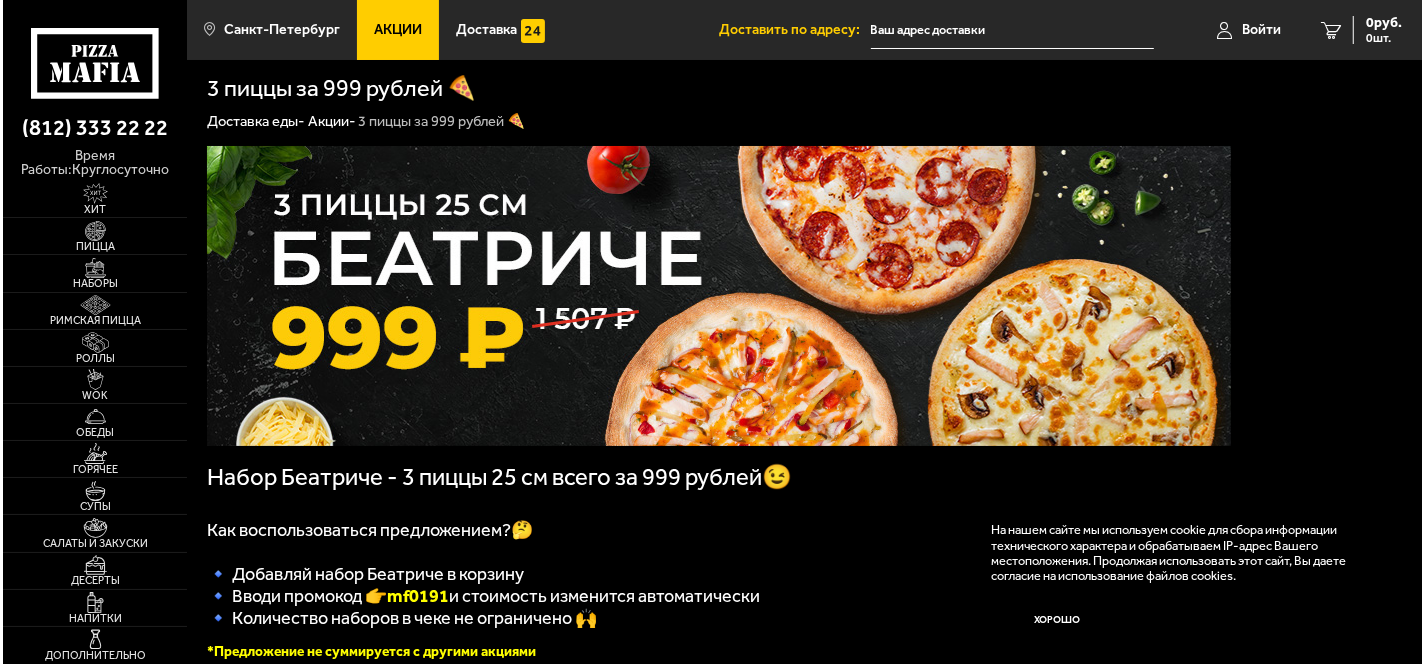 scroll, scrollTop: 0, scrollLeft: 0, axis: both 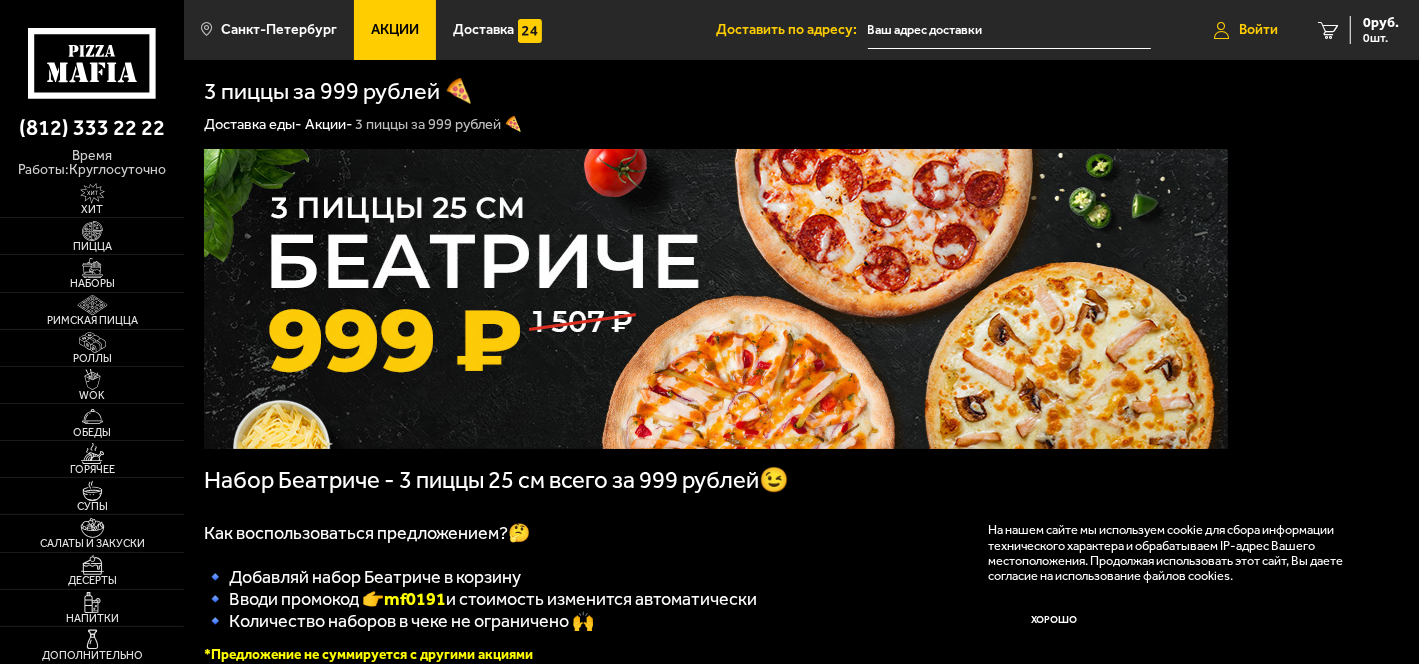 click on "Войти" at bounding box center (1258, 30) 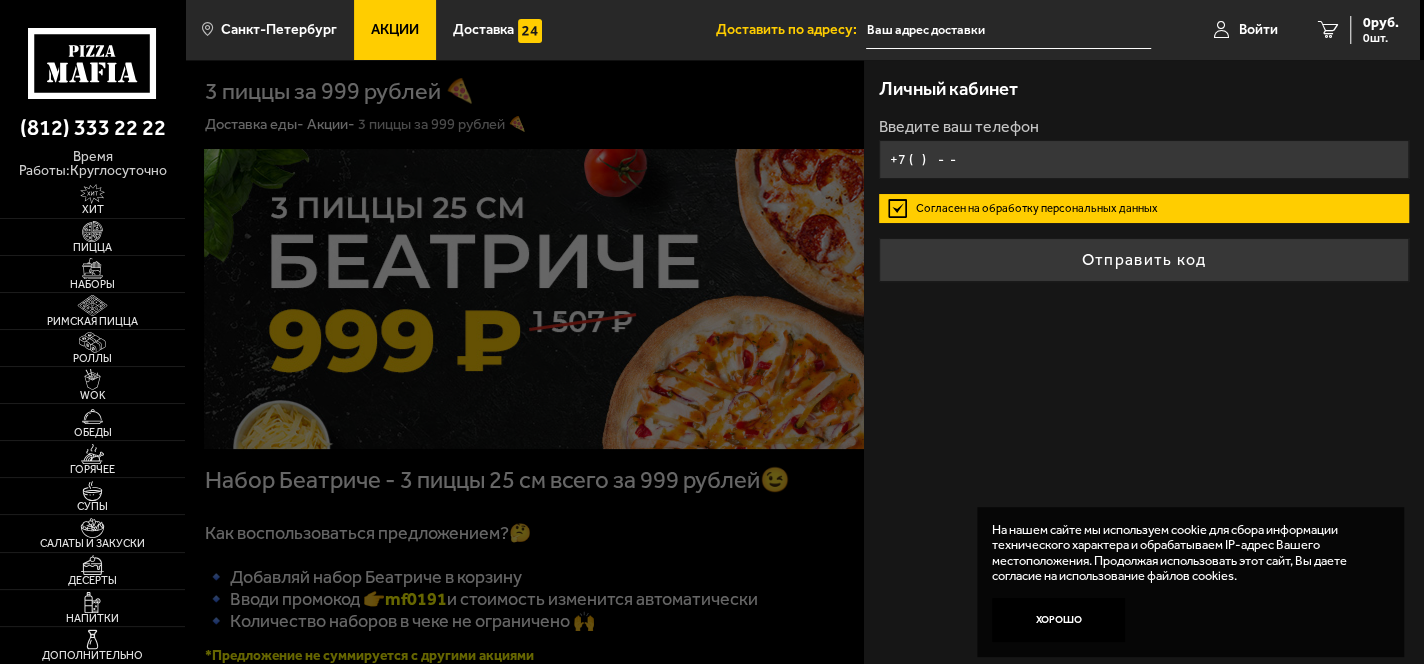type 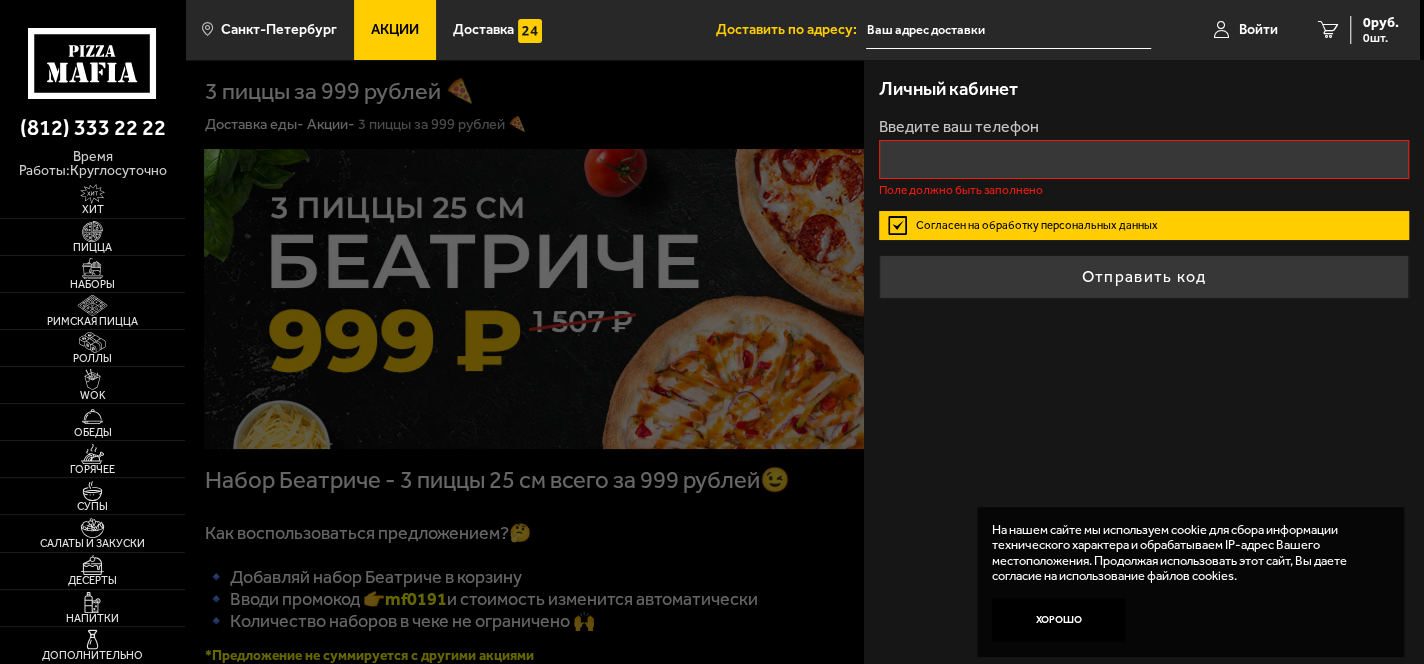 click at bounding box center (1008, 30) 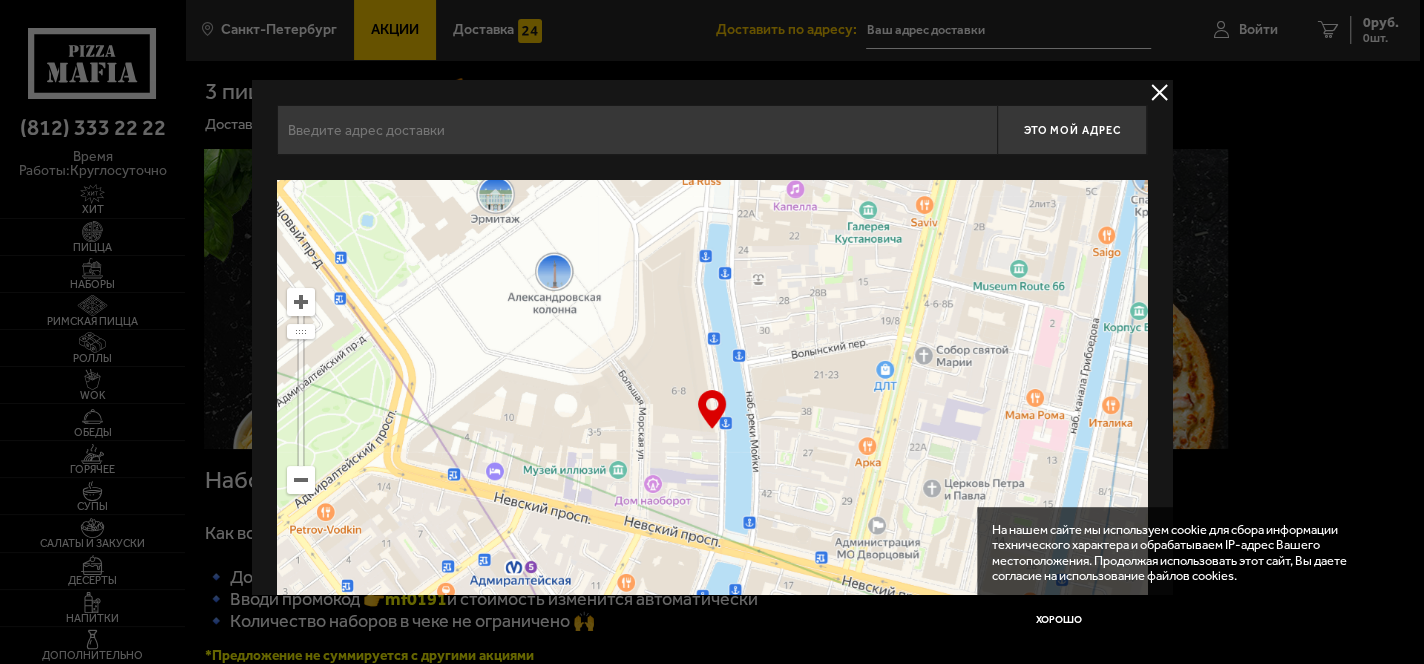 drag, startPoint x: 750, startPoint y: 309, endPoint x: 558, endPoint y: 163, distance: 241.2053 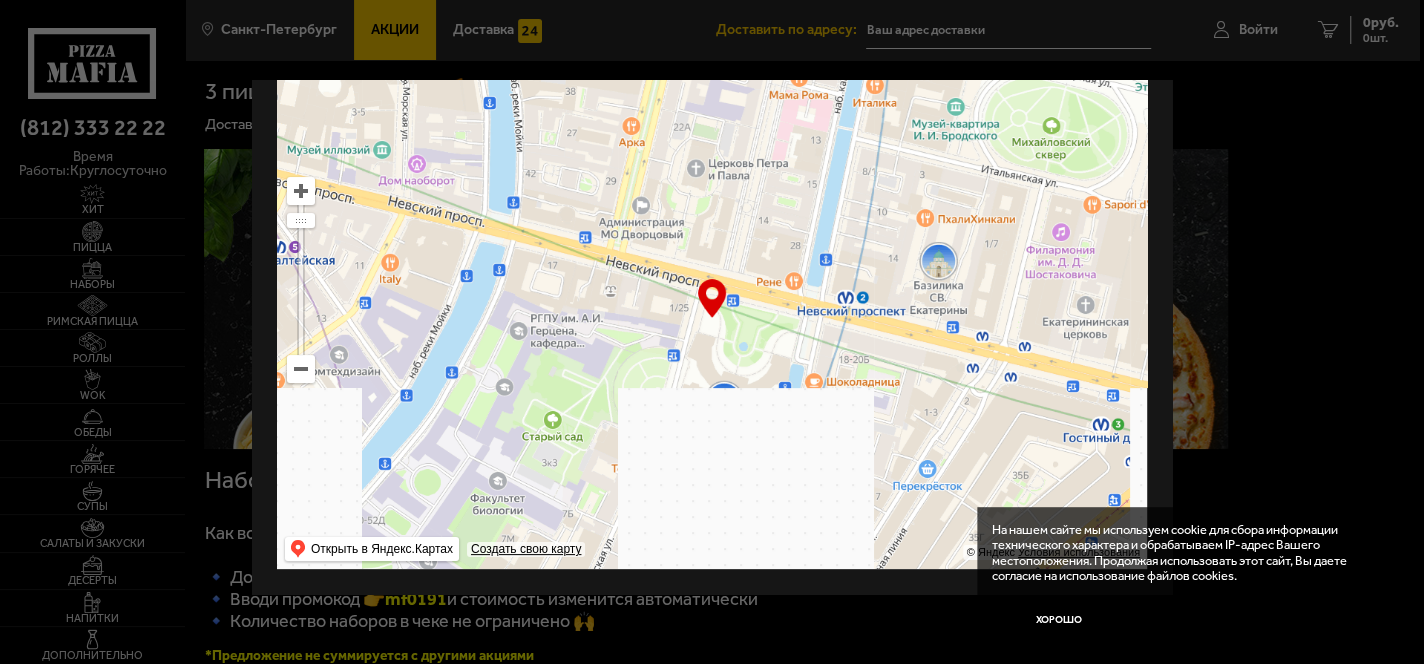 scroll, scrollTop: 0, scrollLeft: 0, axis: both 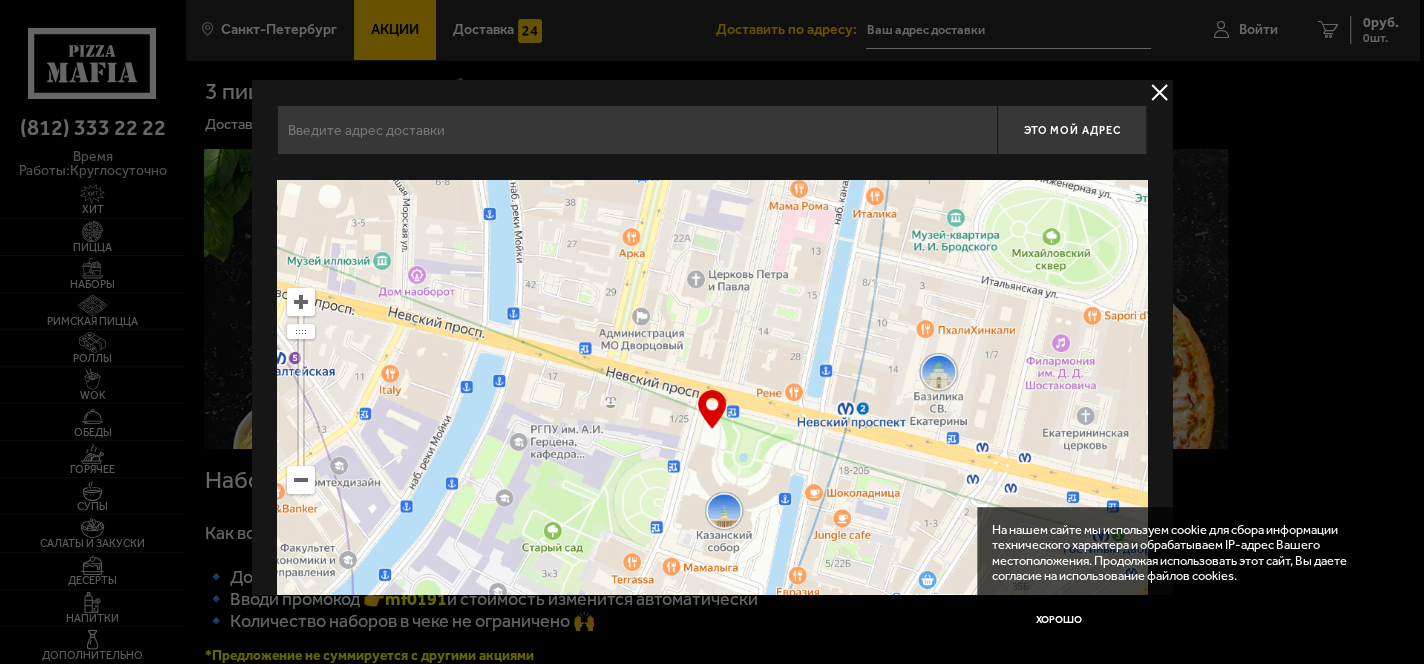 click at bounding box center [637, 130] 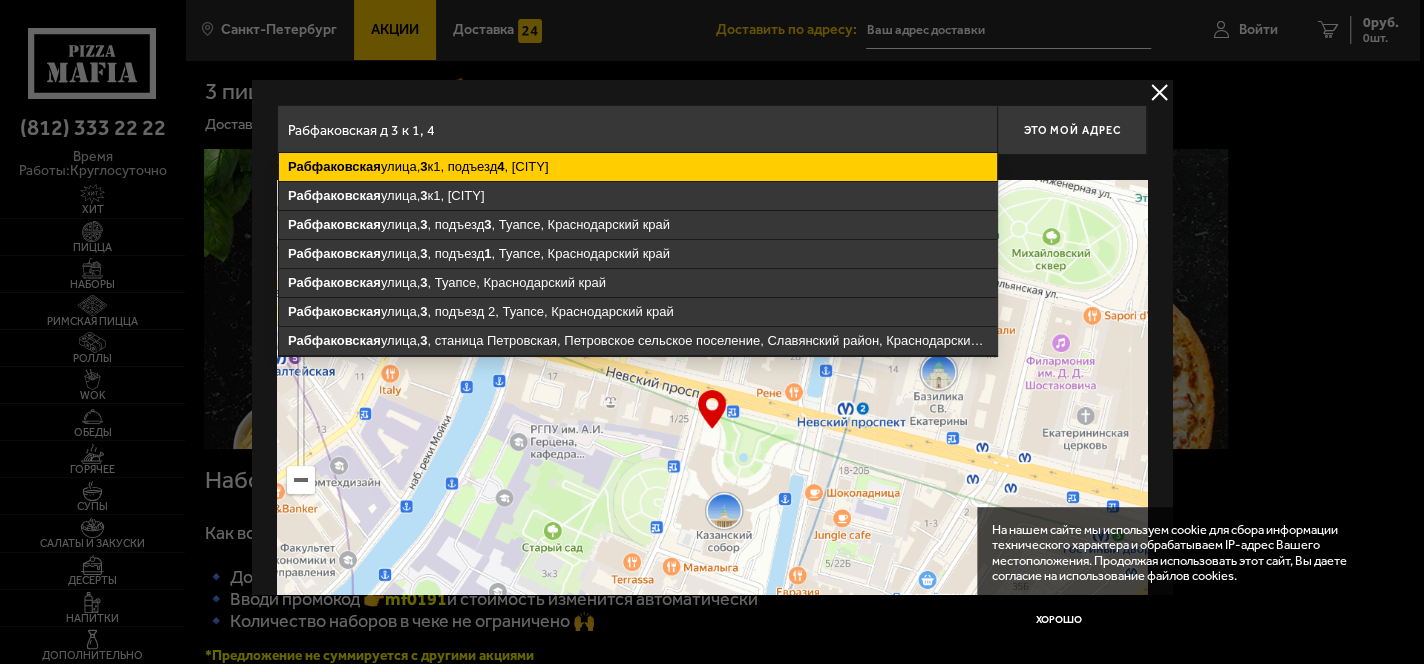 click on "Рабфаковская  улица,  3 к1, подъезд  4 , [CITY]" at bounding box center (638, 167) 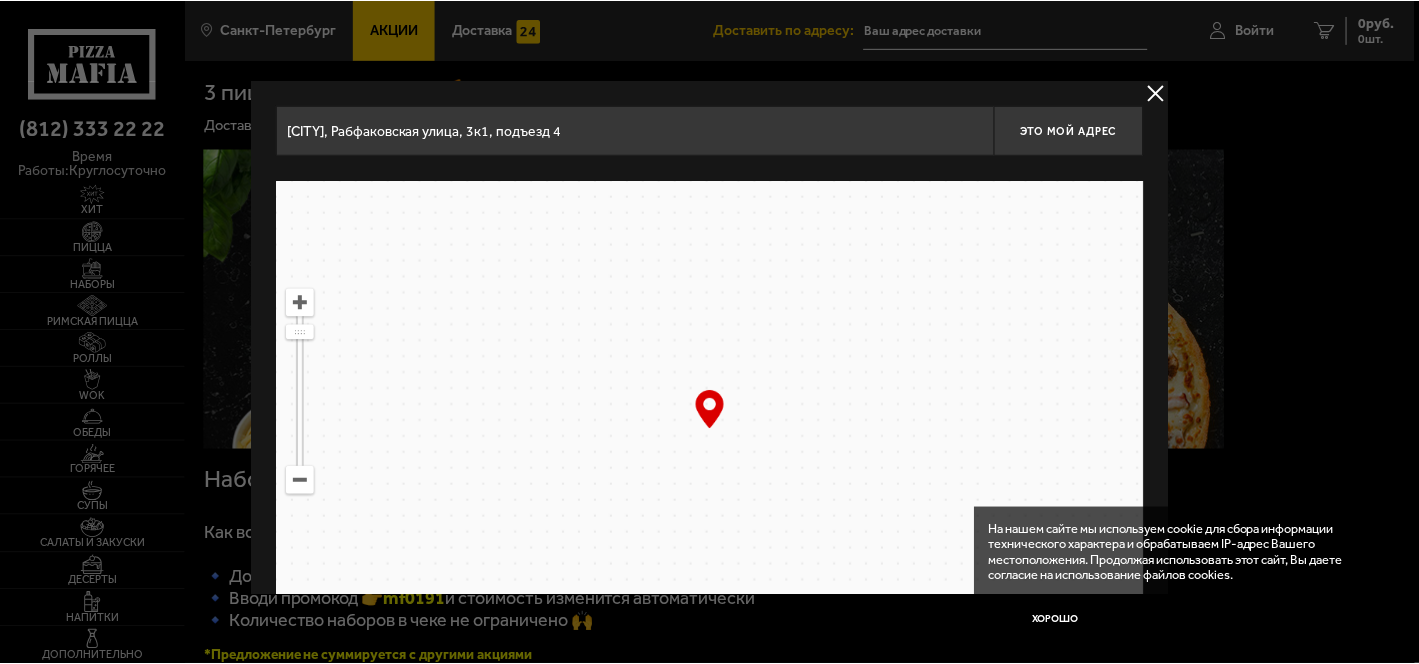 scroll, scrollTop: 0, scrollLeft: 0, axis: both 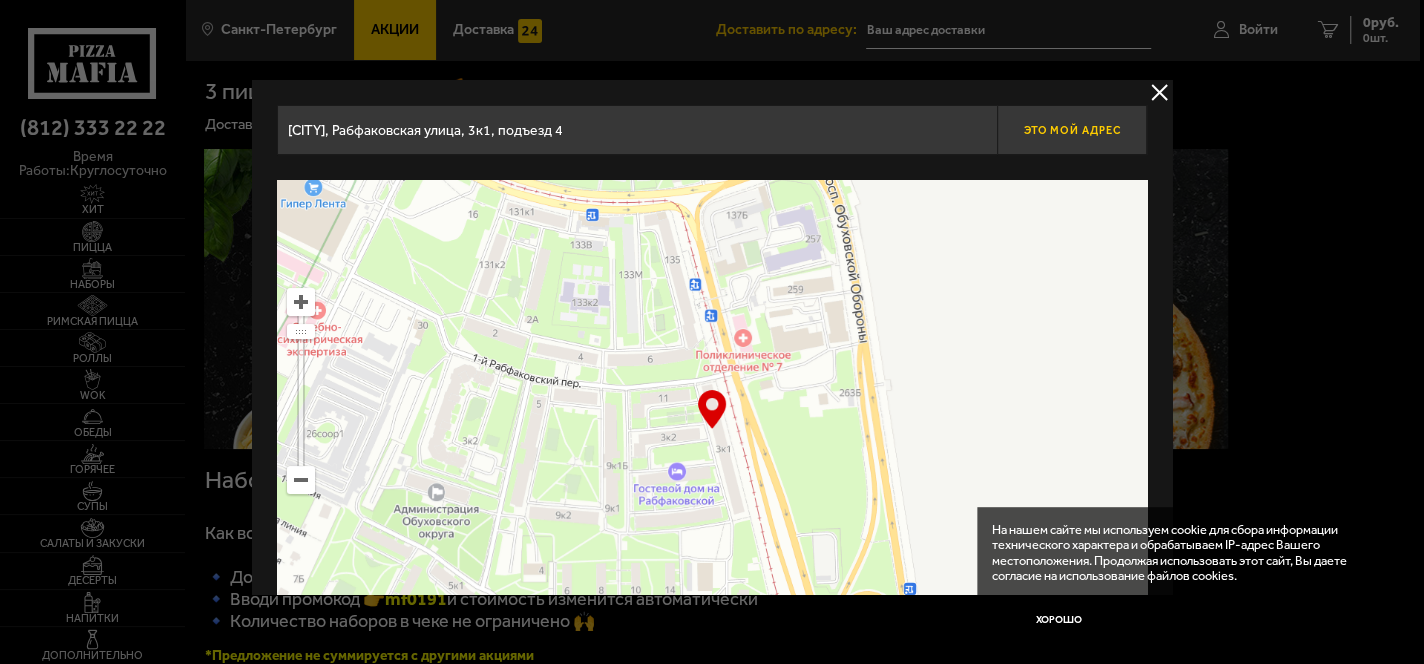 click on "Это мой адрес" at bounding box center [1072, 130] 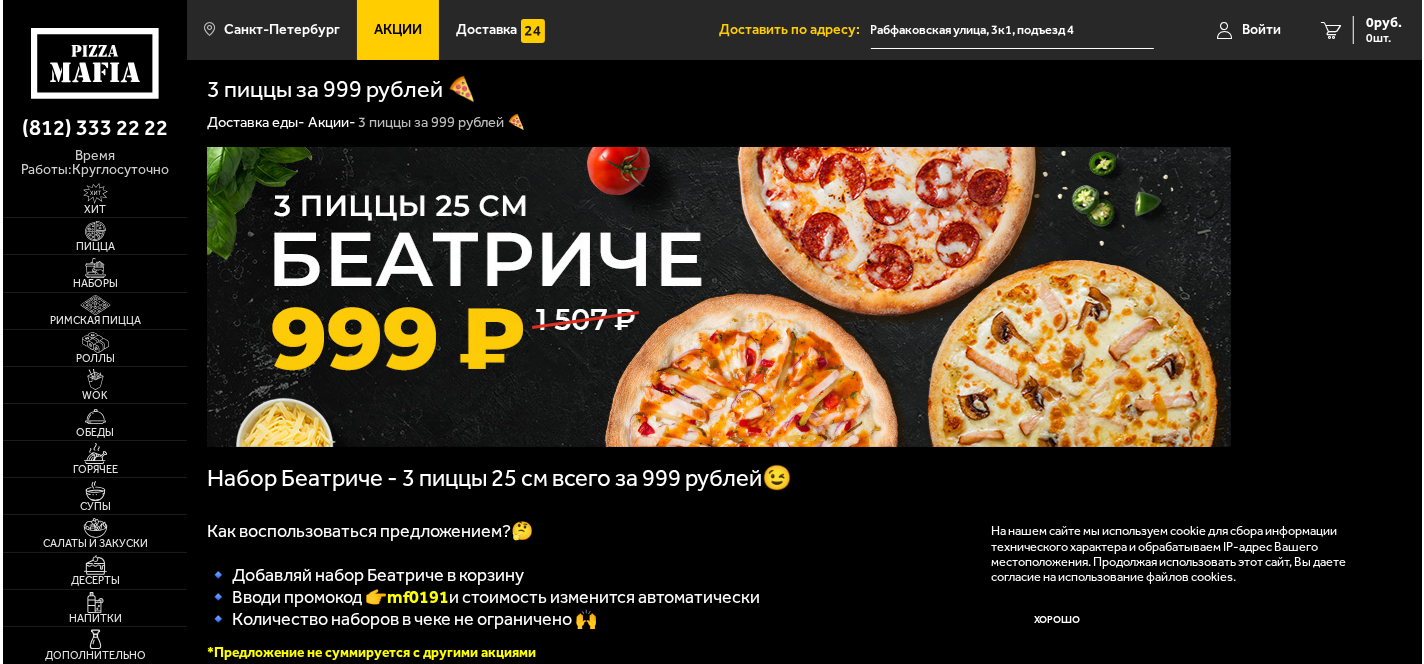 scroll, scrollTop: 0, scrollLeft: 0, axis: both 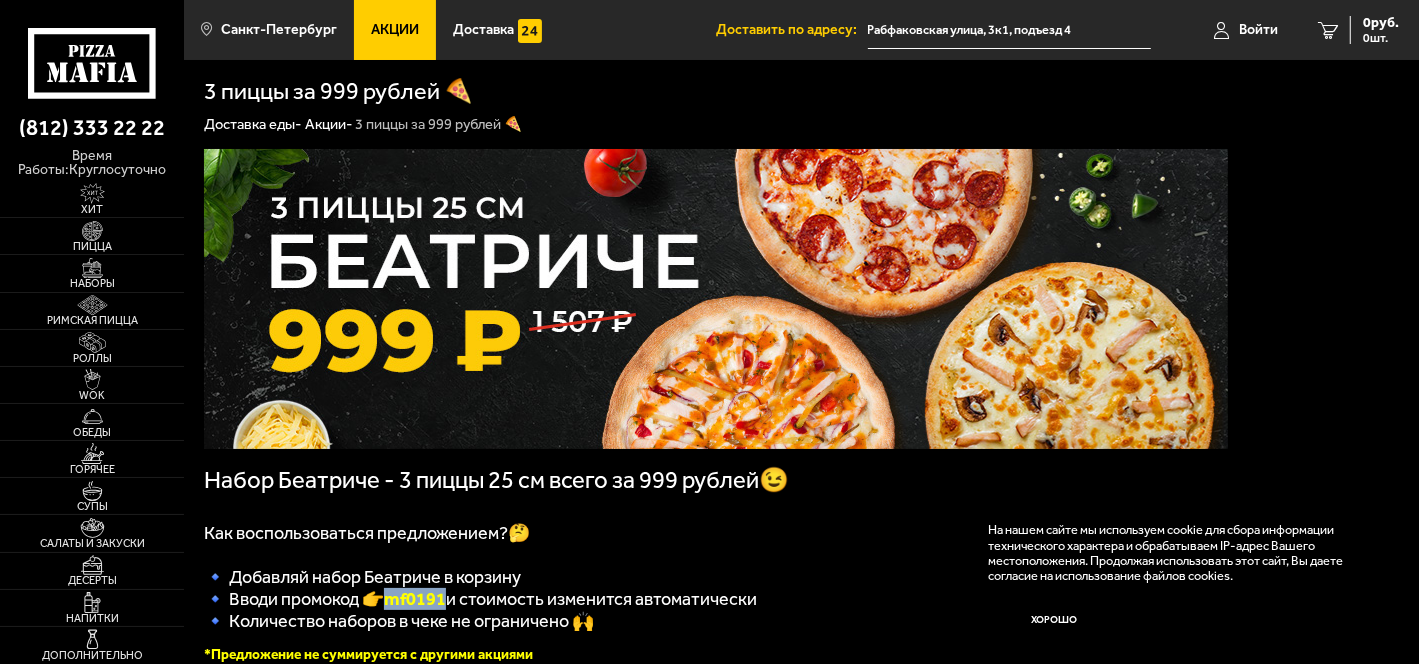 drag, startPoint x: 394, startPoint y: 610, endPoint x: 451, endPoint y: 607, distance: 57.07889 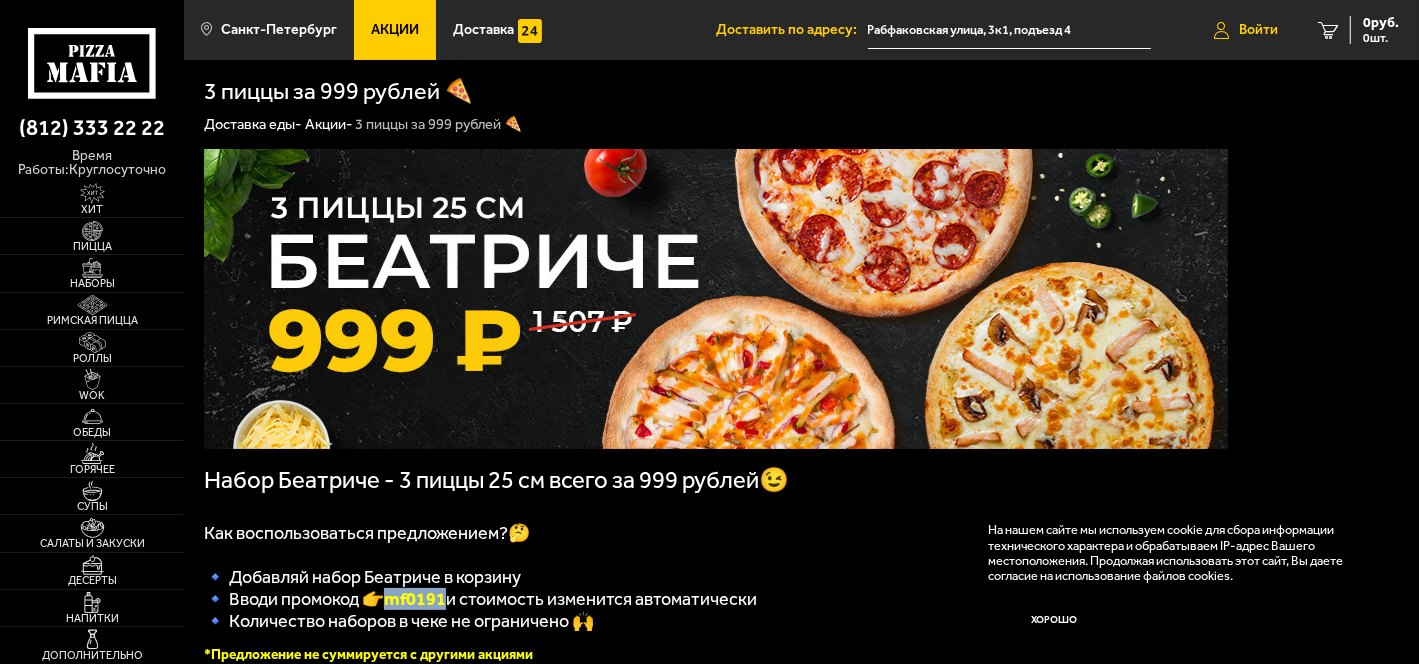 click at bounding box center [1221, 30] 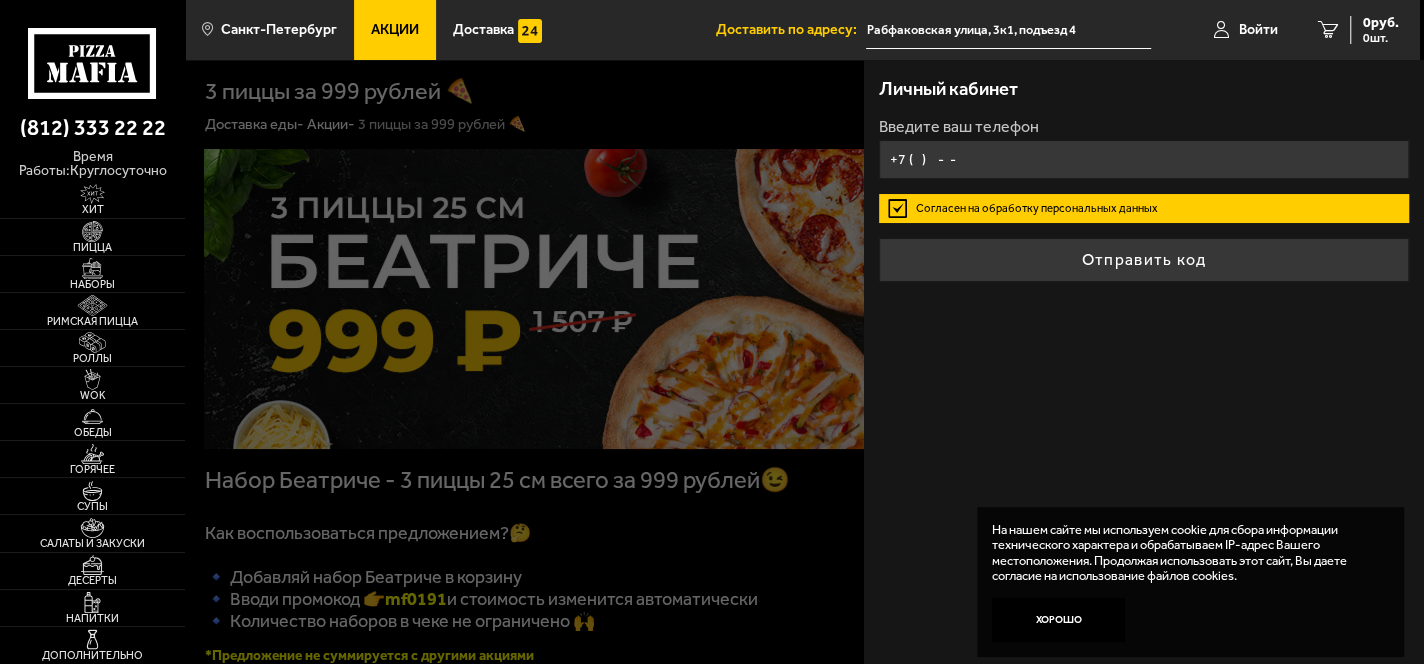 click on "+7 (   )    -  -" at bounding box center [1144, 159] 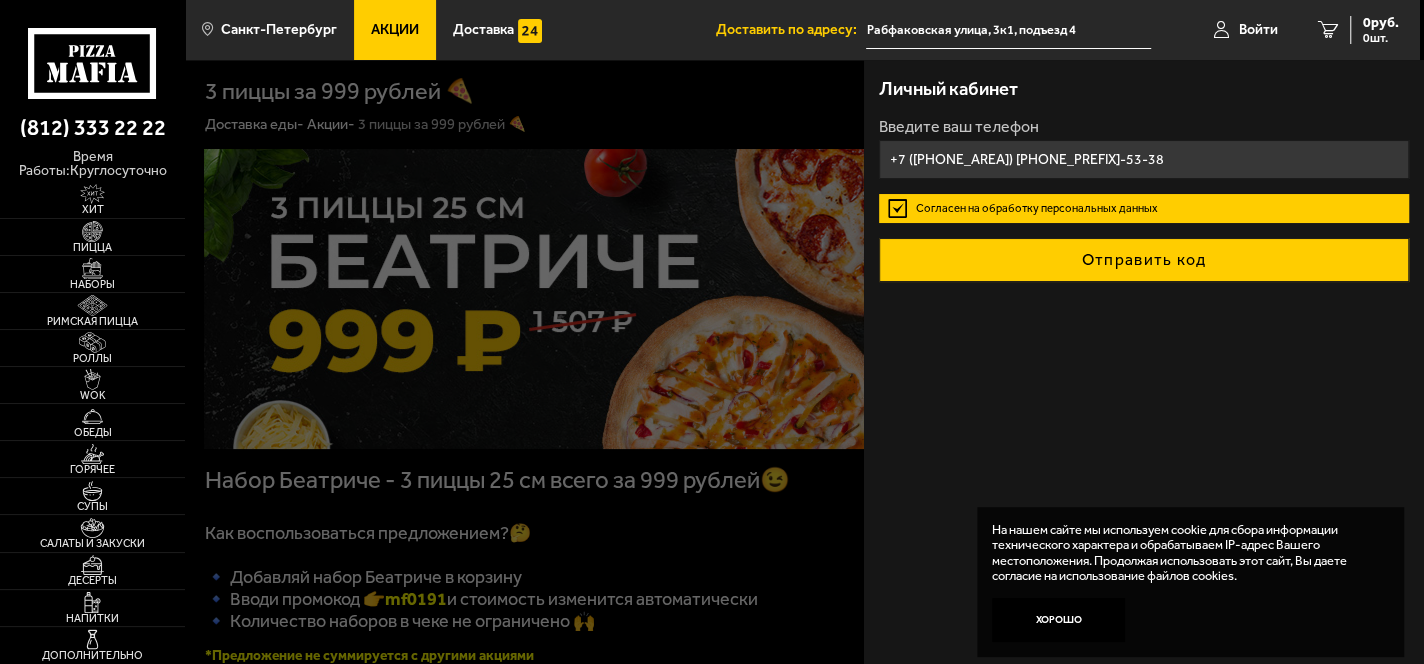 type on "+7 ([PHONE_AREA]) [PHONE_PREFIX]-53-38" 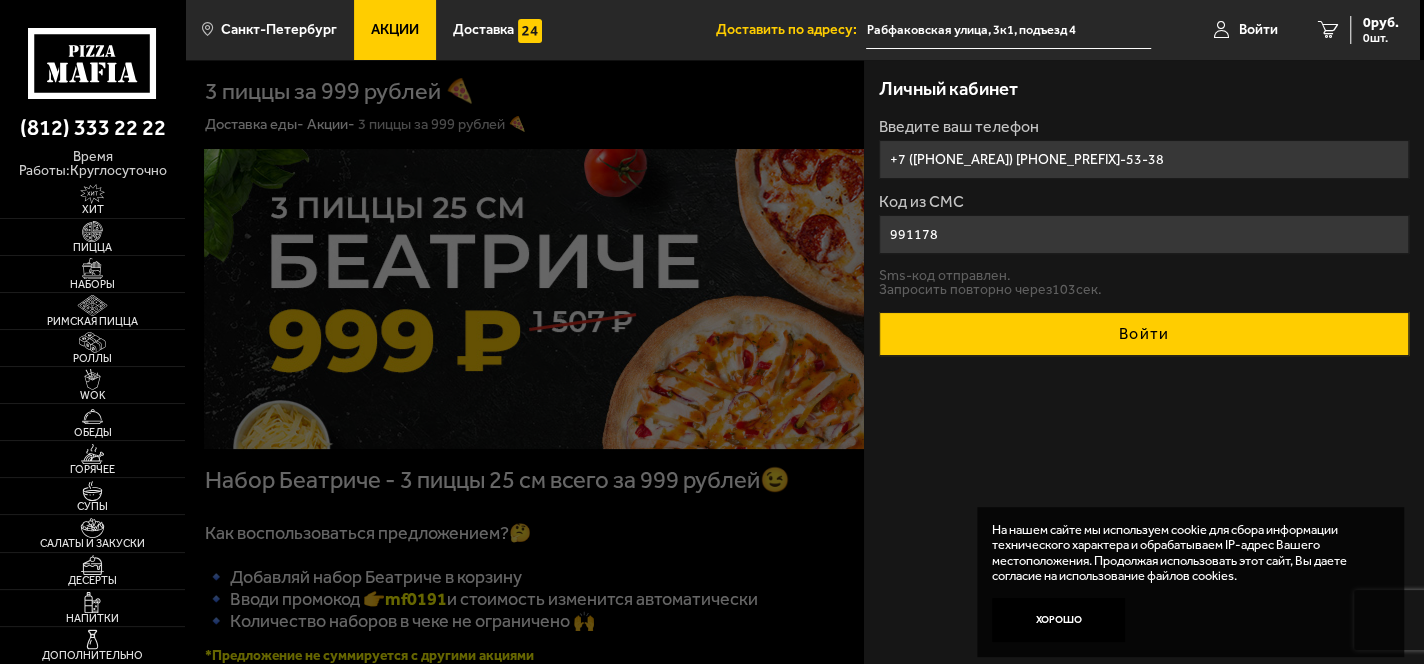 type on "991178" 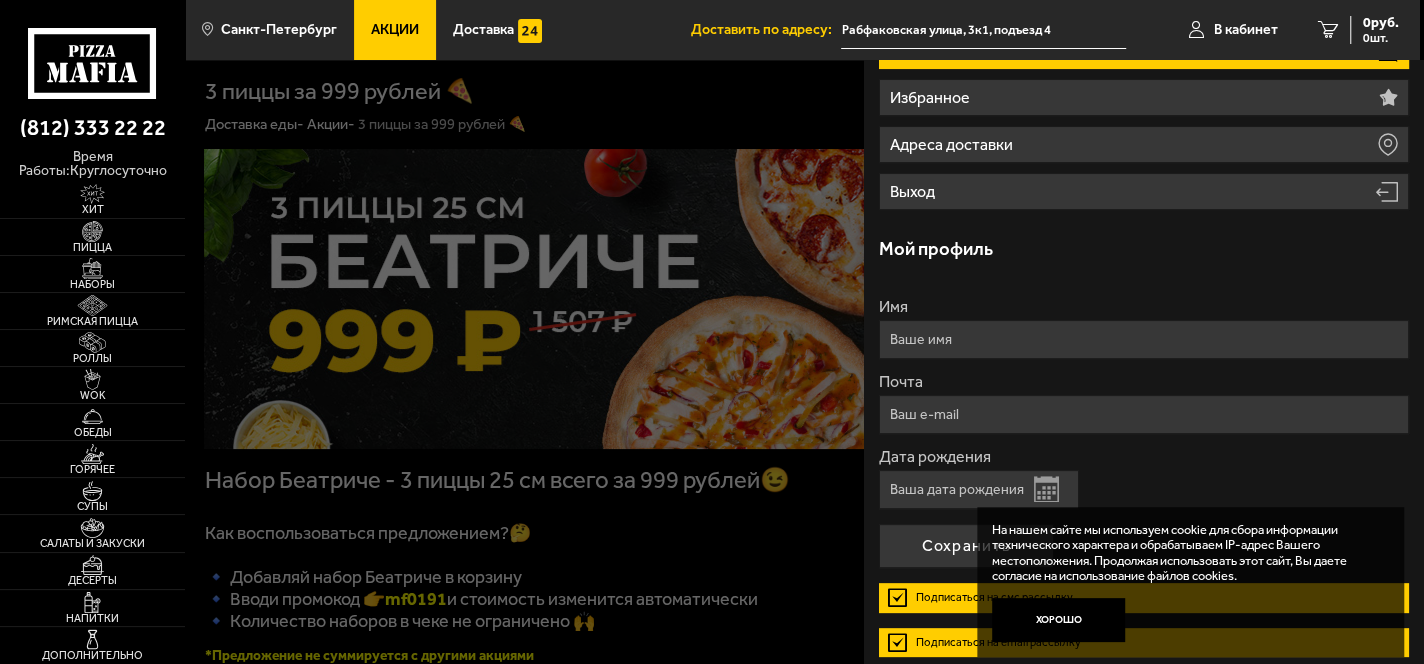 scroll, scrollTop: 200, scrollLeft: 0, axis: vertical 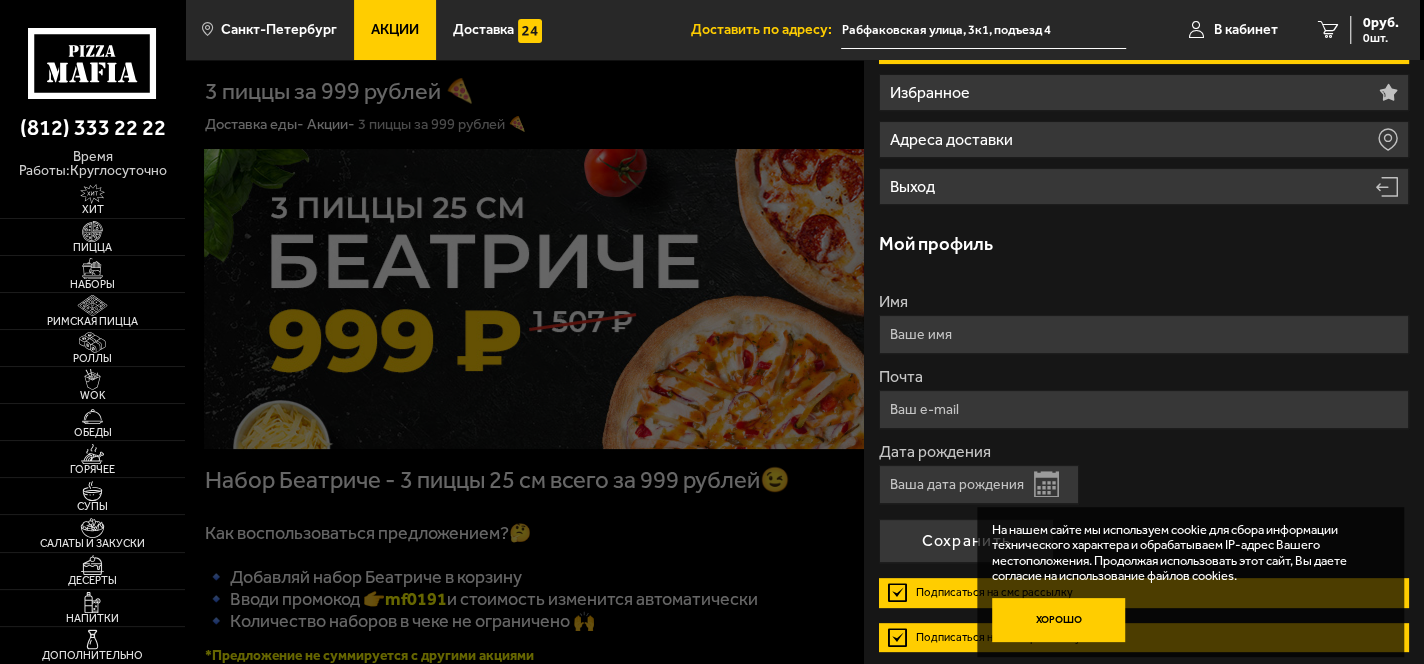 click on "Хорошо" at bounding box center (1059, 620) 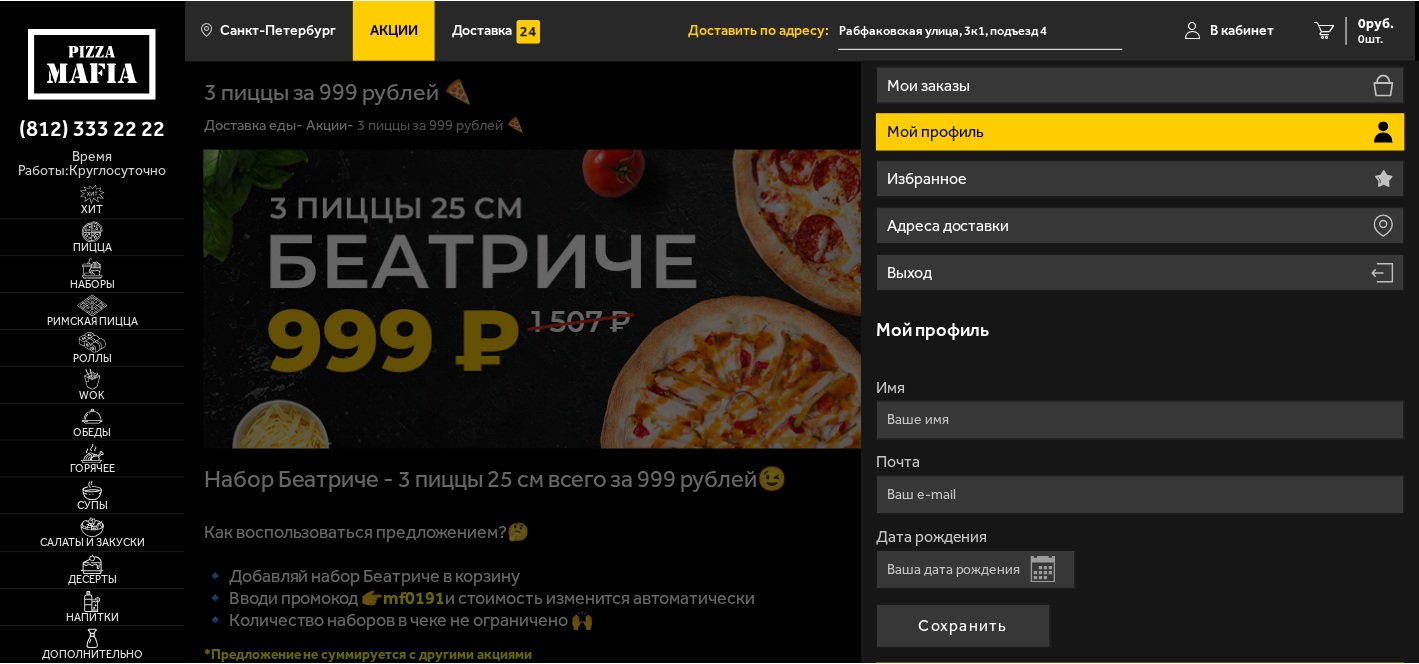 scroll, scrollTop: 81, scrollLeft: 0, axis: vertical 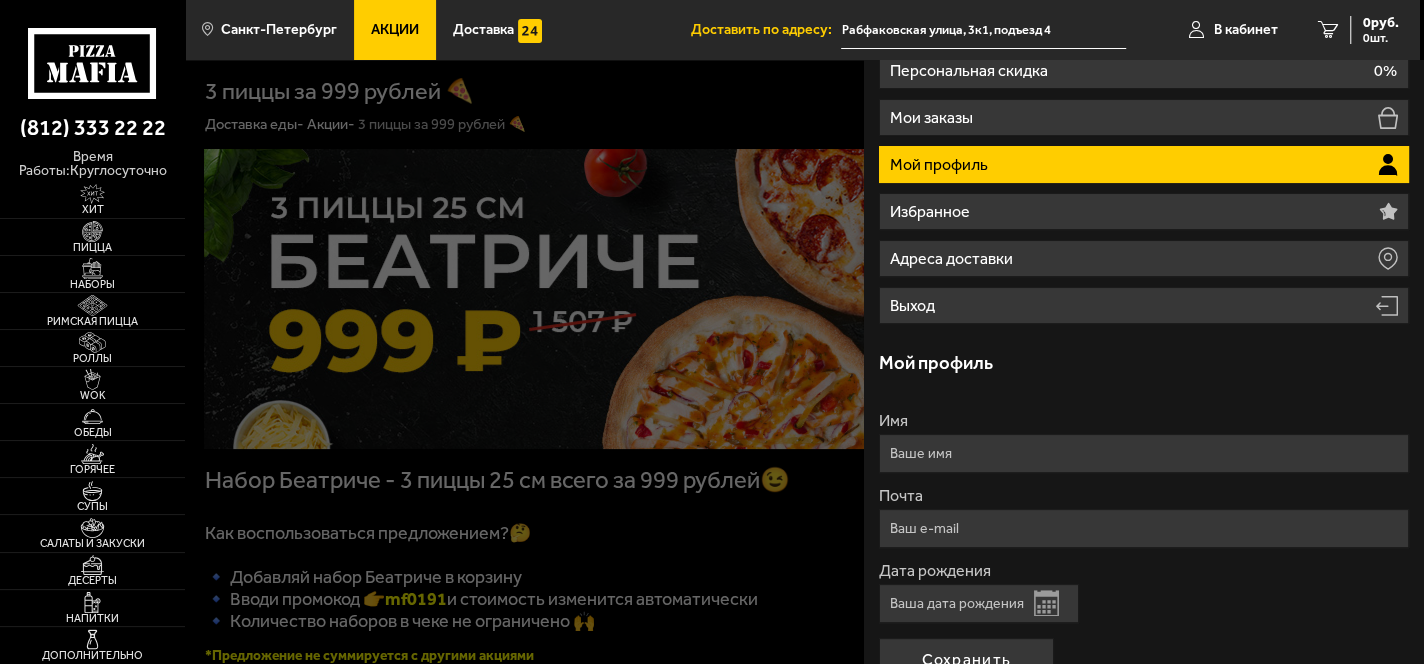 click at bounding box center [897, 392] 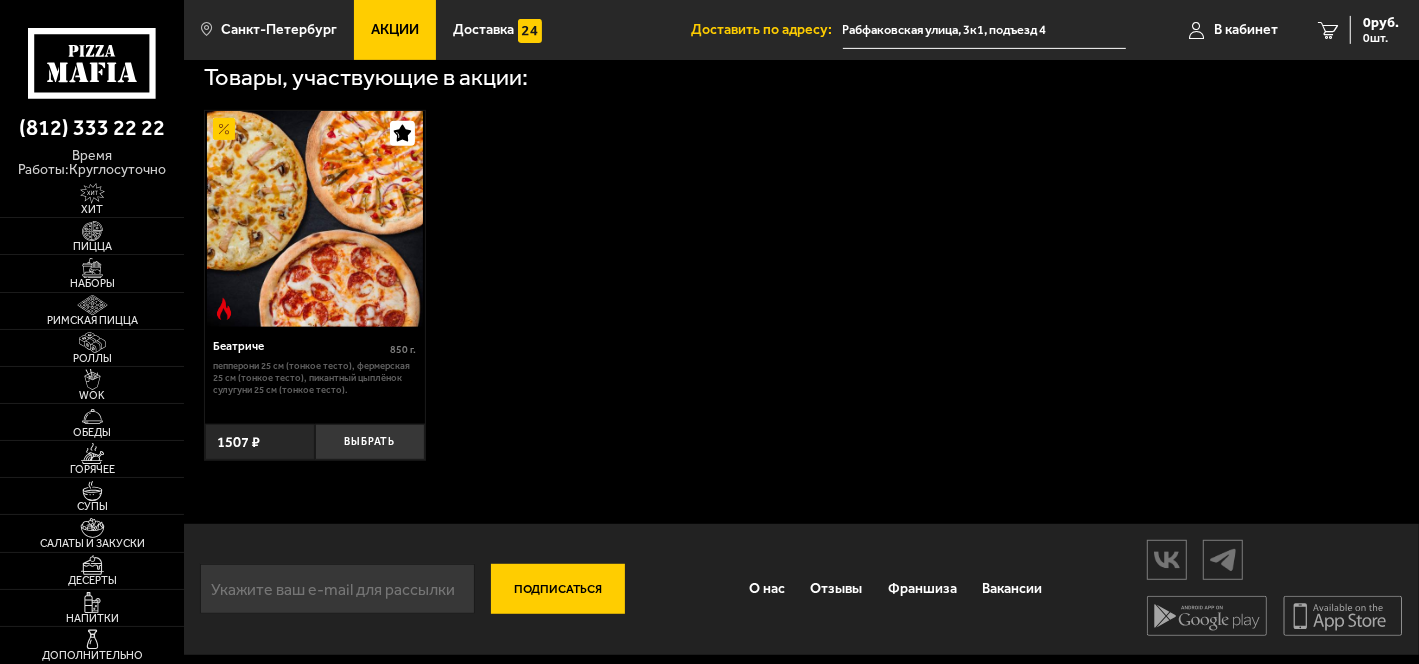 scroll, scrollTop: 641, scrollLeft: 0, axis: vertical 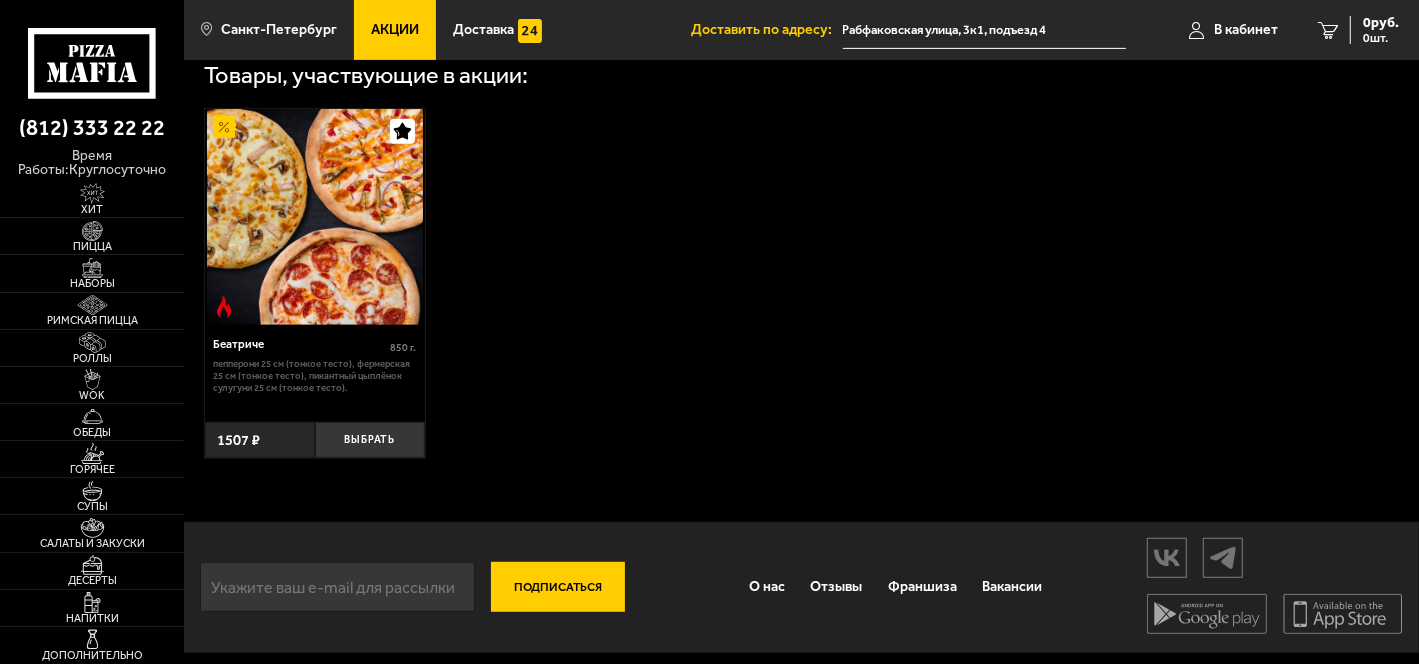 drag, startPoint x: 391, startPoint y: 448, endPoint x: 485, endPoint y: 450, distance: 94.02127 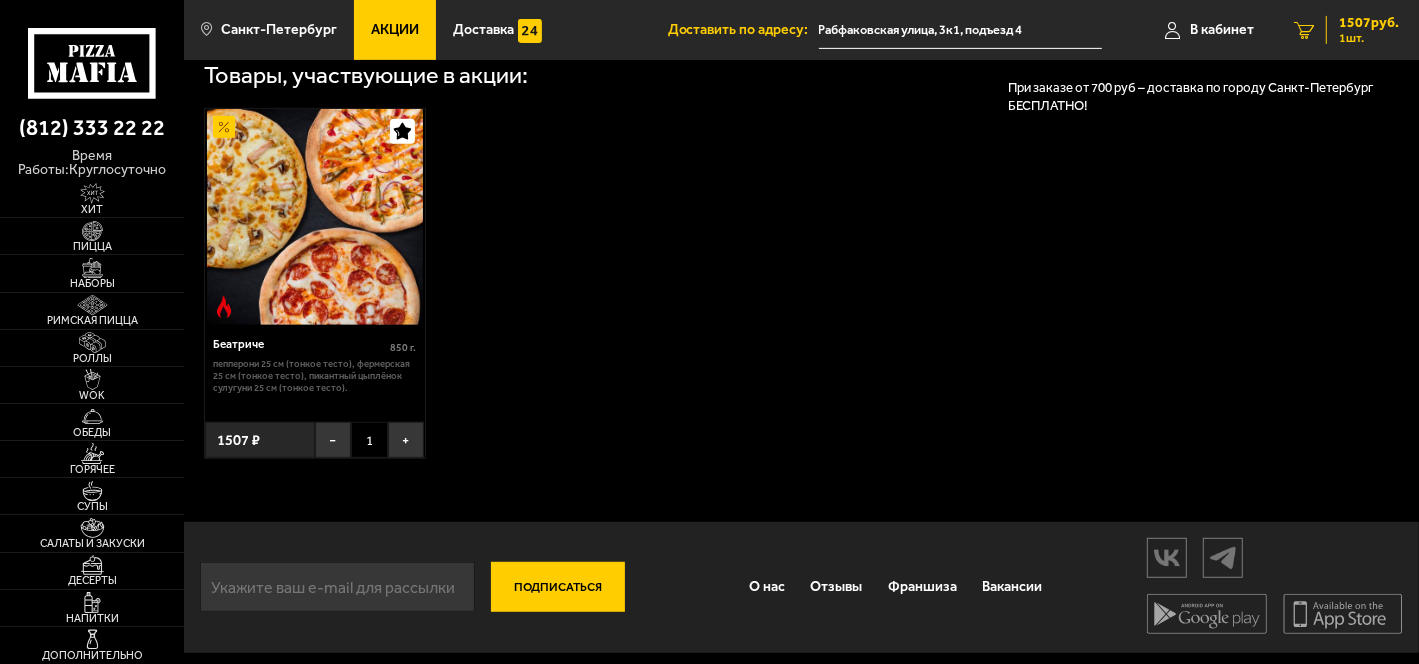 click on "1507  руб." at bounding box center (1369, 23) 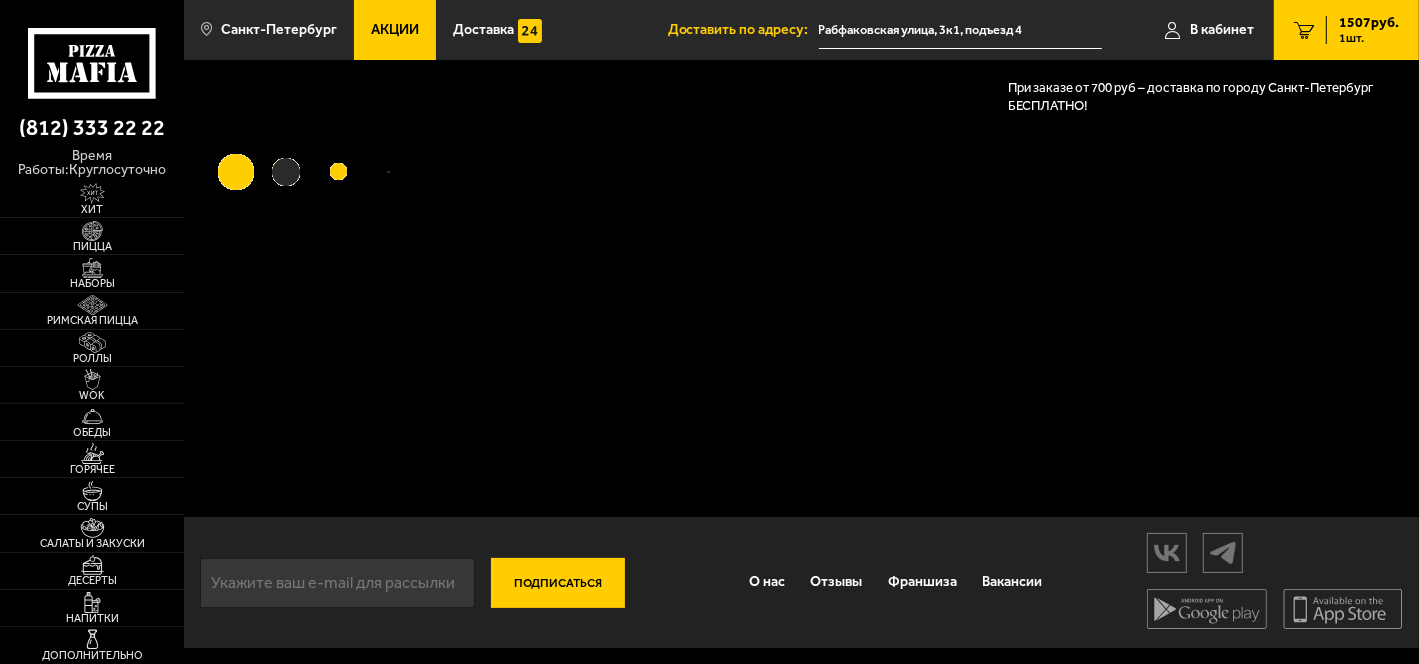 scroll, scrollTop: 0, scrollLeft: 0, axis: both 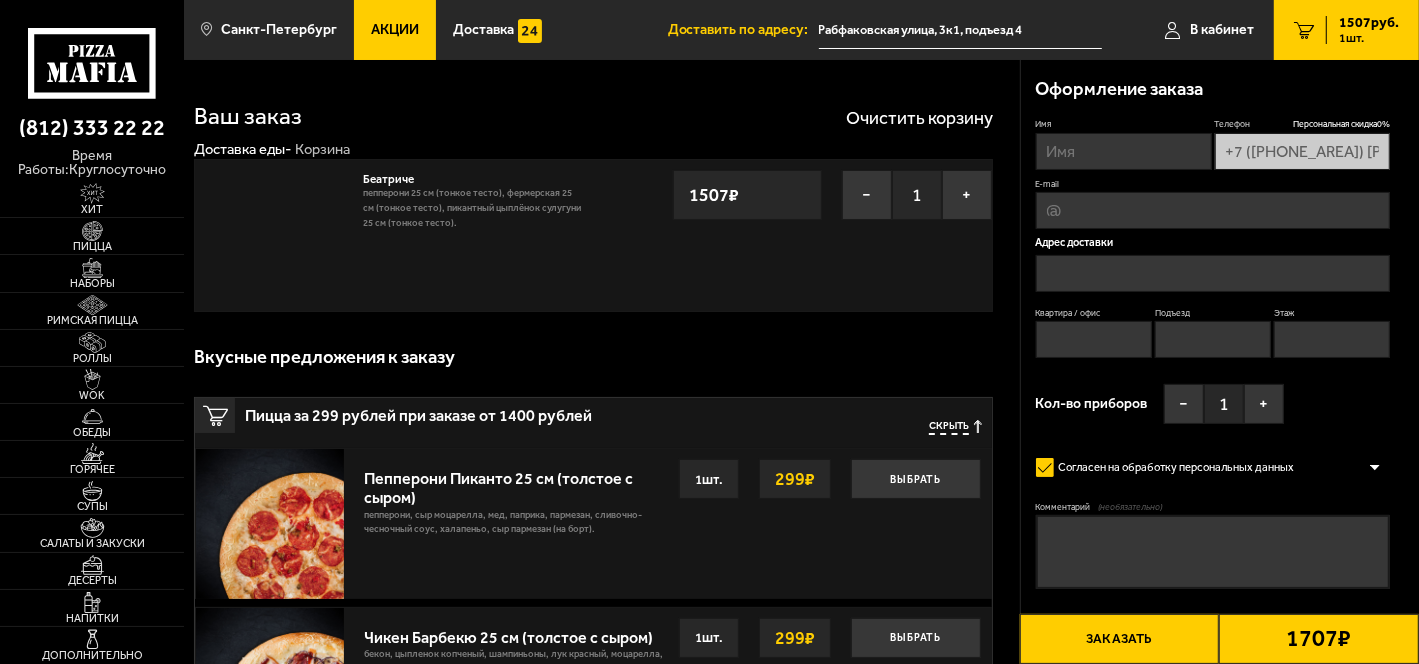 type on "Рабфаковская улица, 3к1, подъезд 4" 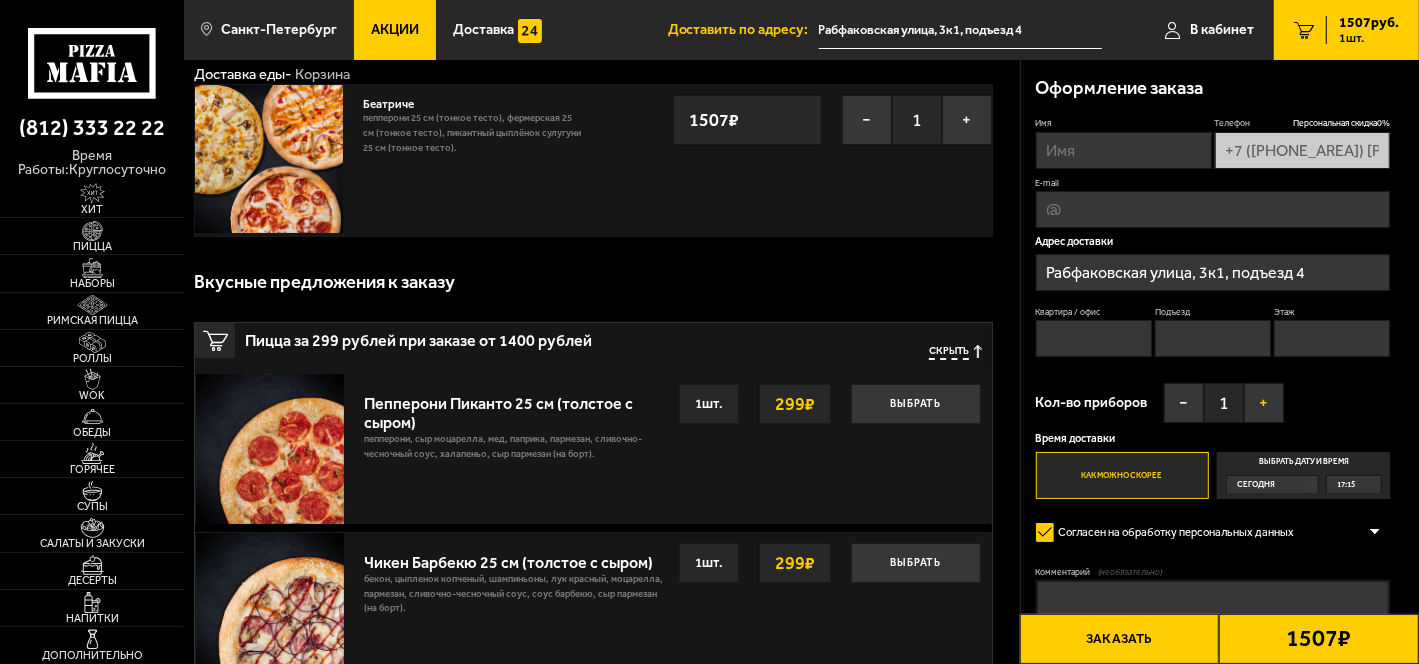 scroll, scrollTop: 0, scrollLeft: 0, axis: both 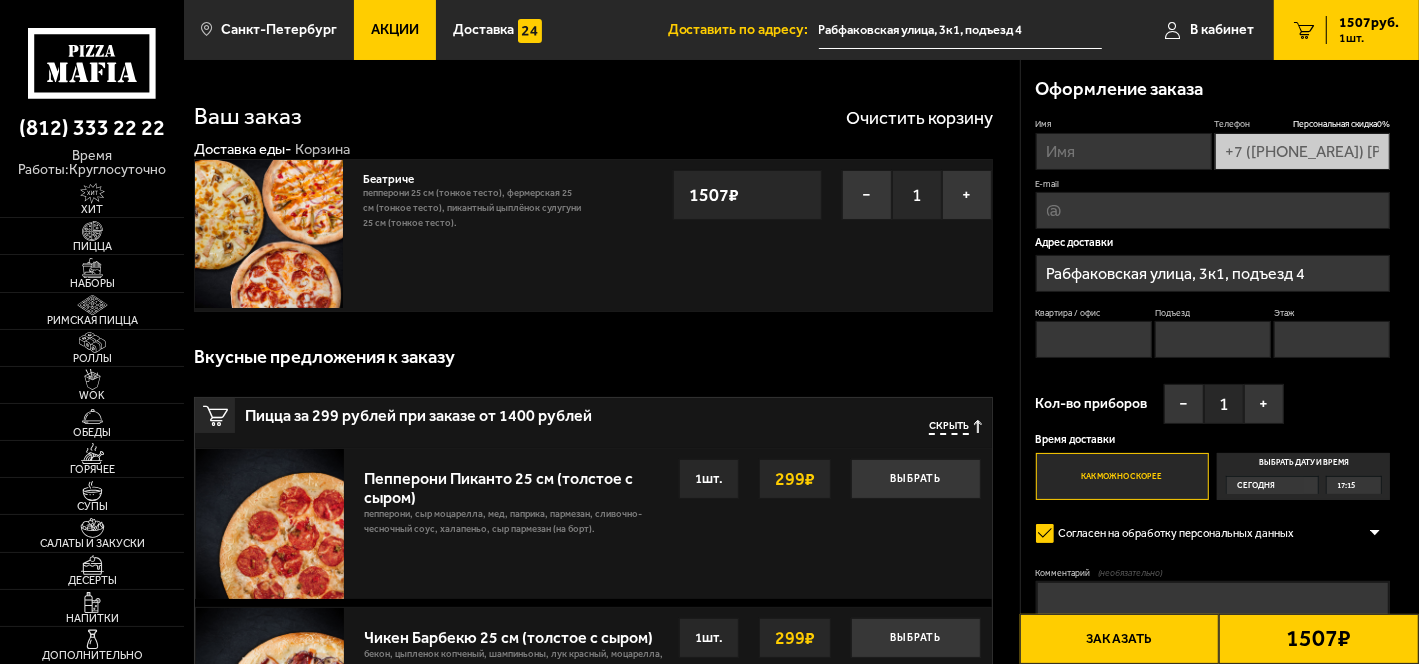 click on "Беатриче" at bounding box center (396, 177) 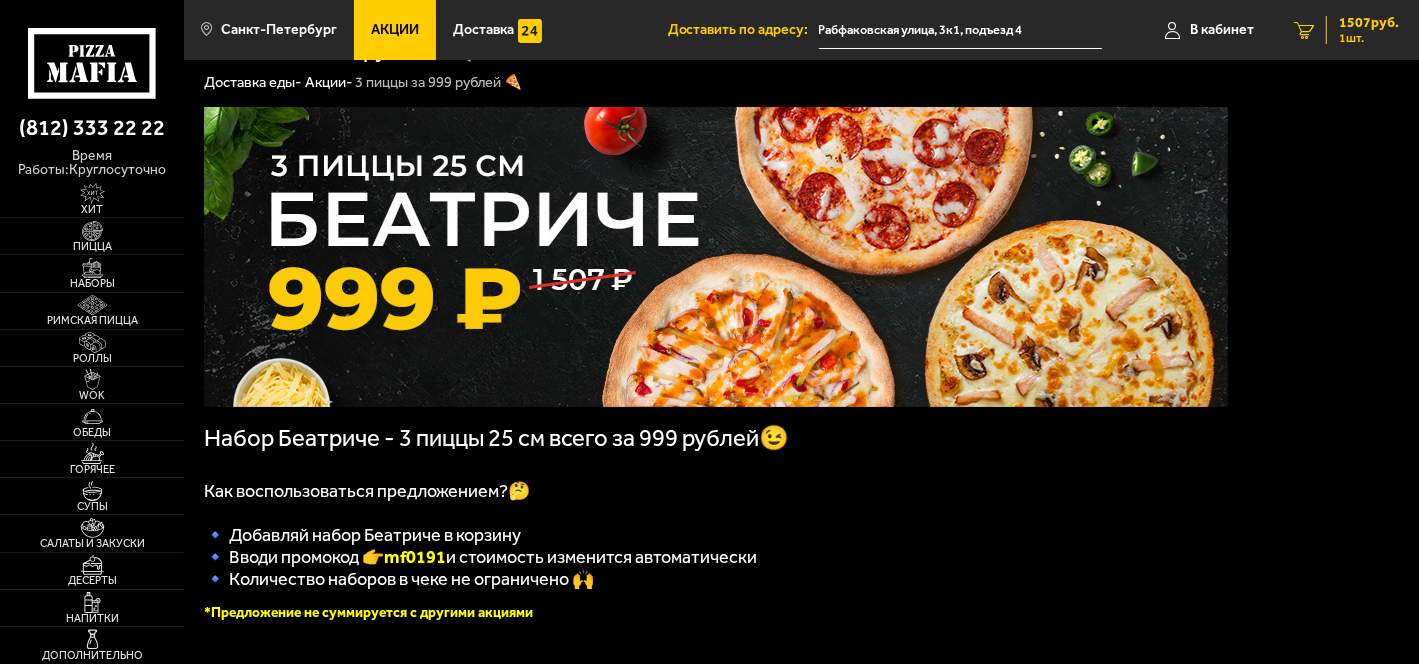 scroll, scrollTop: 0, scrollLeft: 0, axis: both 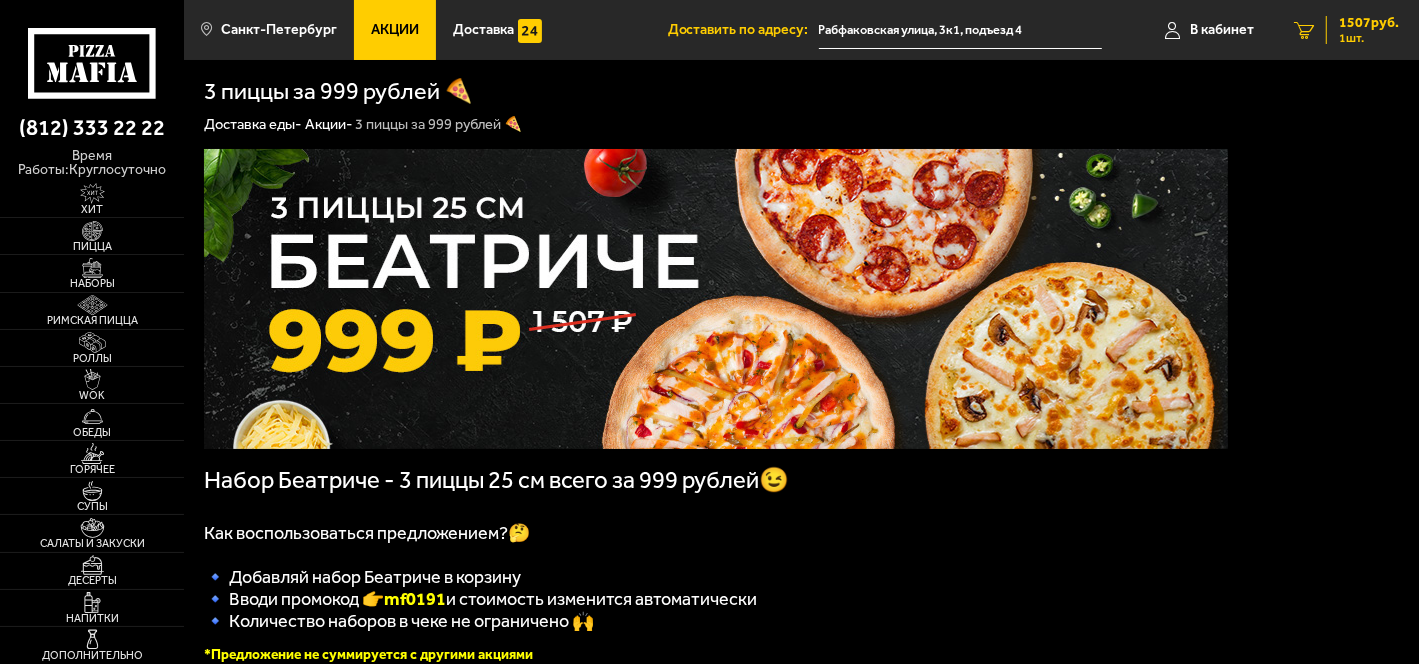 click on "1507  руб." at bounding box center [1369, 23] 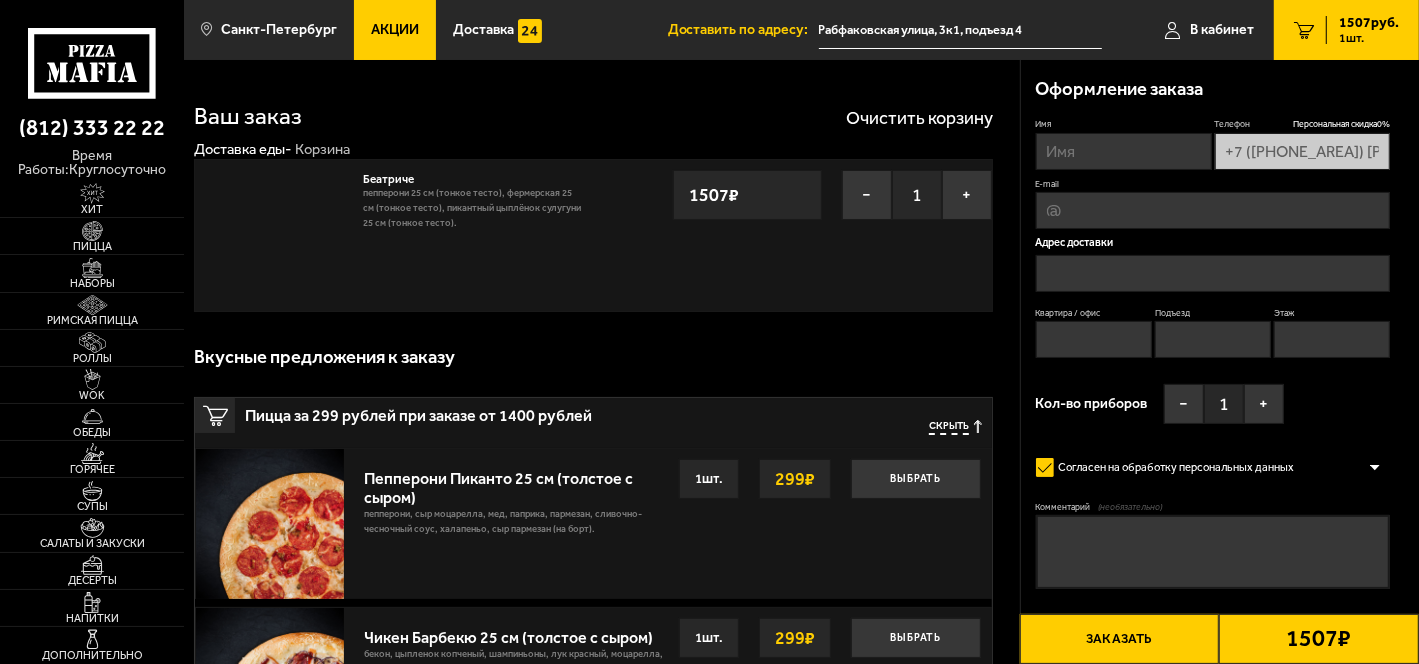 type on "Рабфаковская улица, 3к1, подъезд 4" 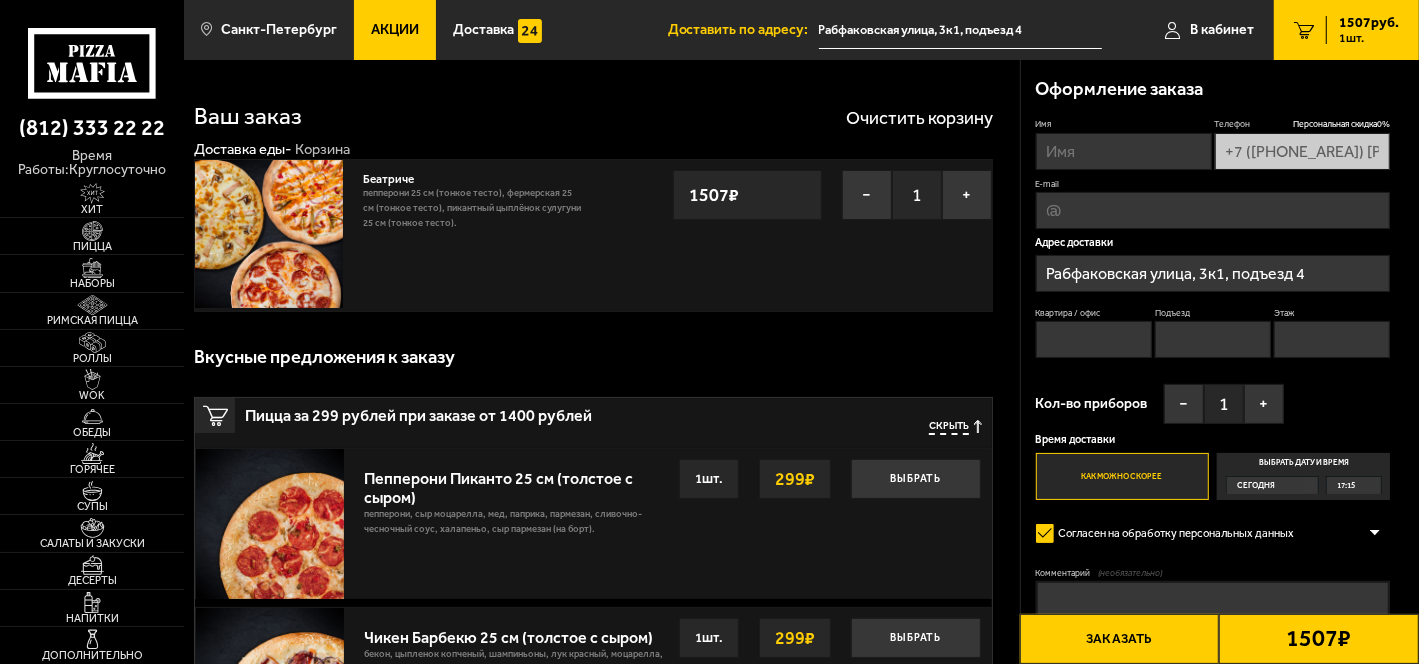 click on "Имя" at bounding box center [1124, 151] 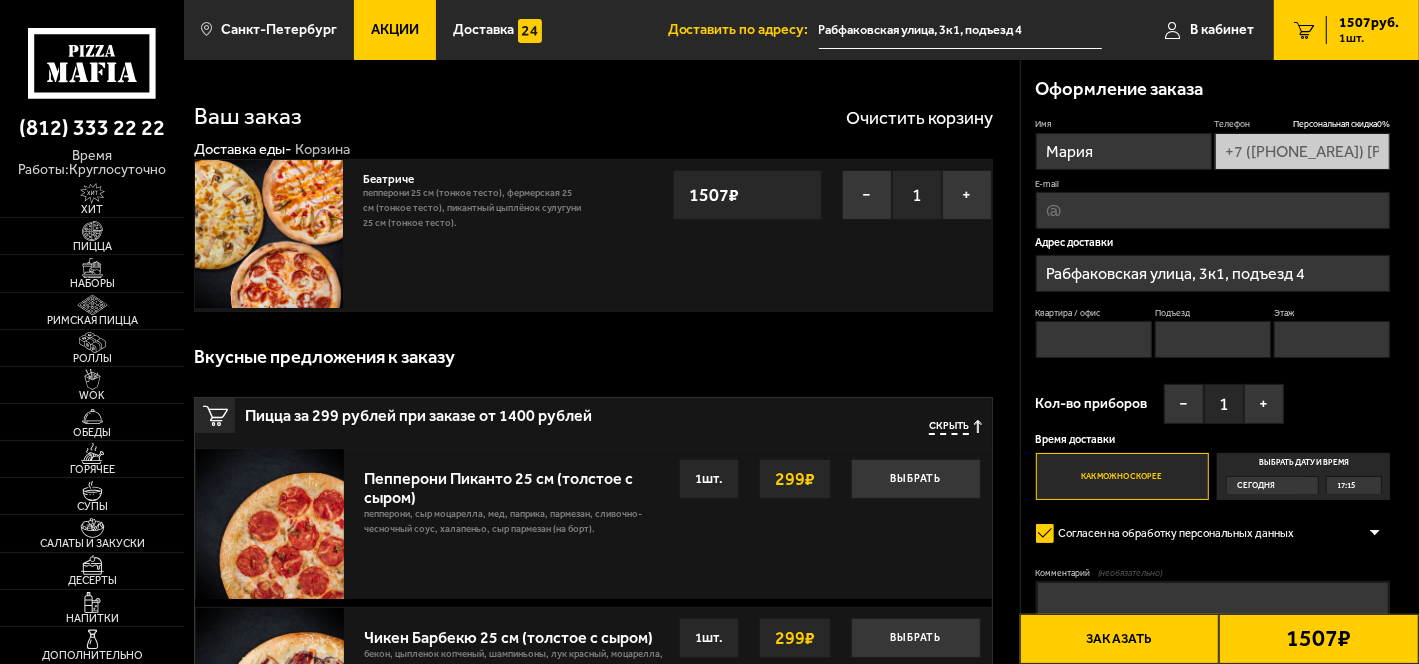 type on "Мария" 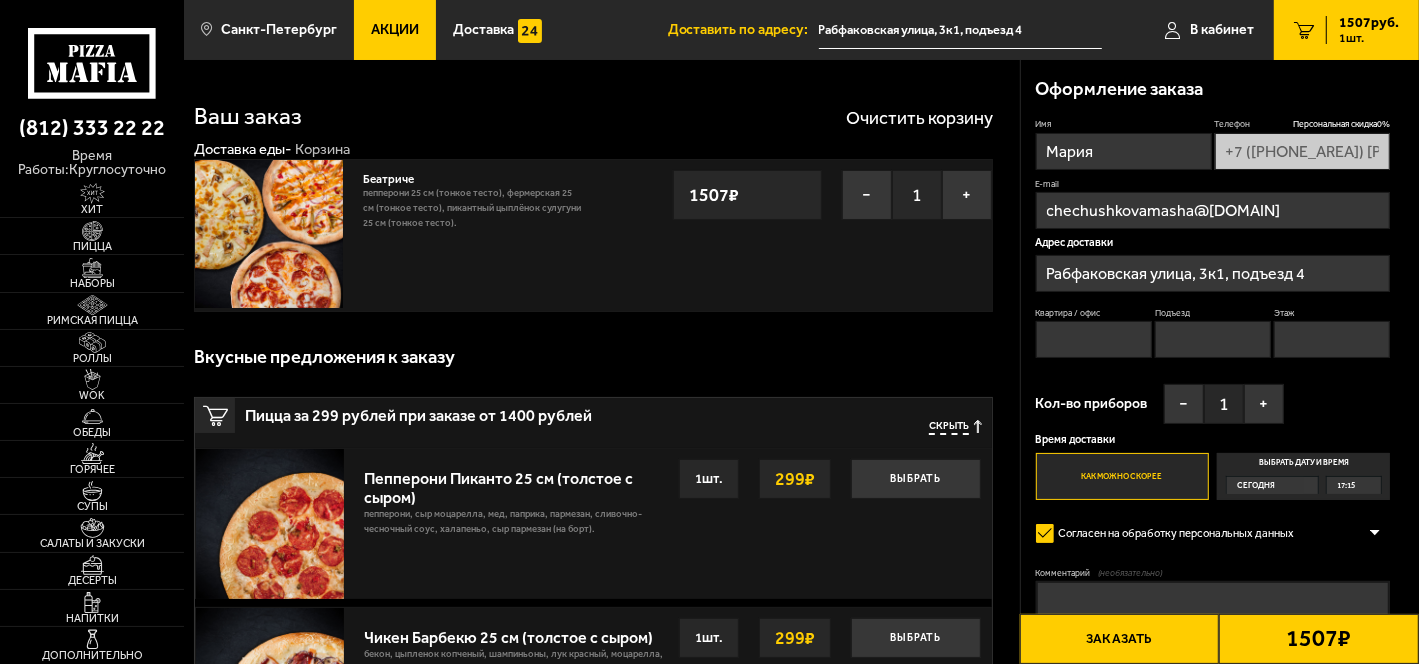 click on "Квартира / офис" at bounding box center [1094, 339] 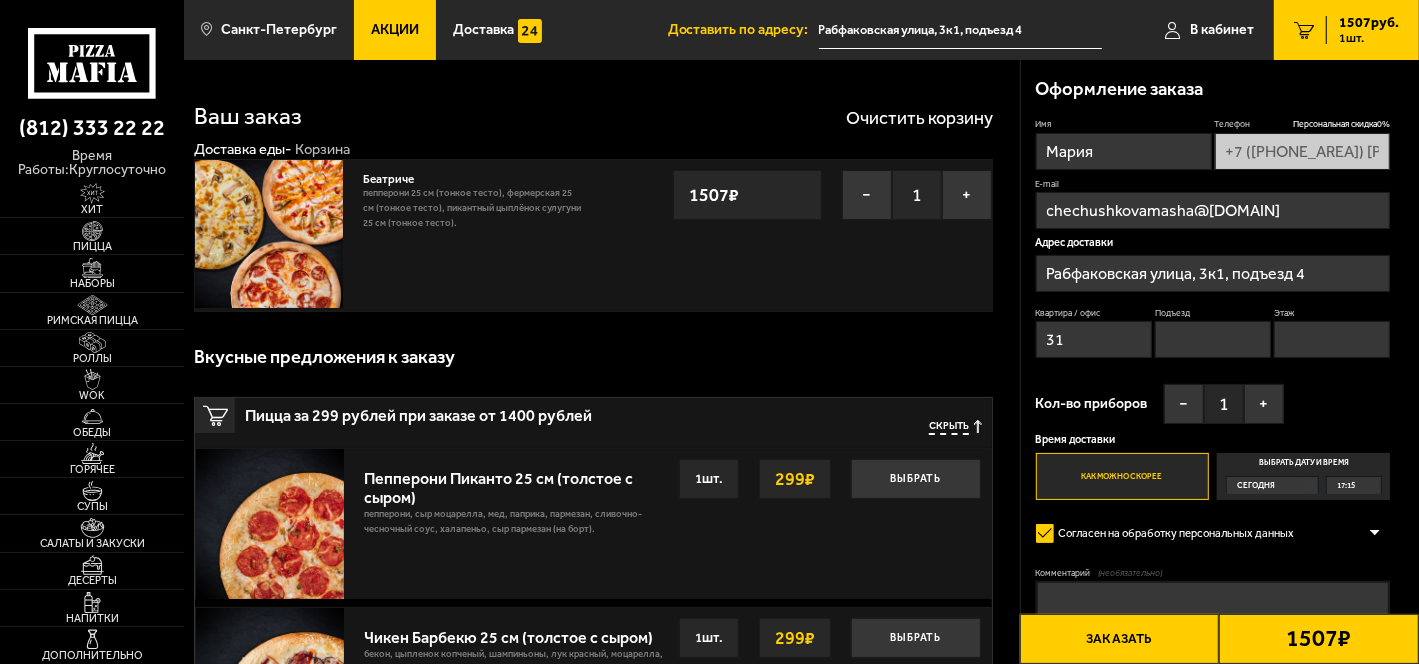 type on "31" 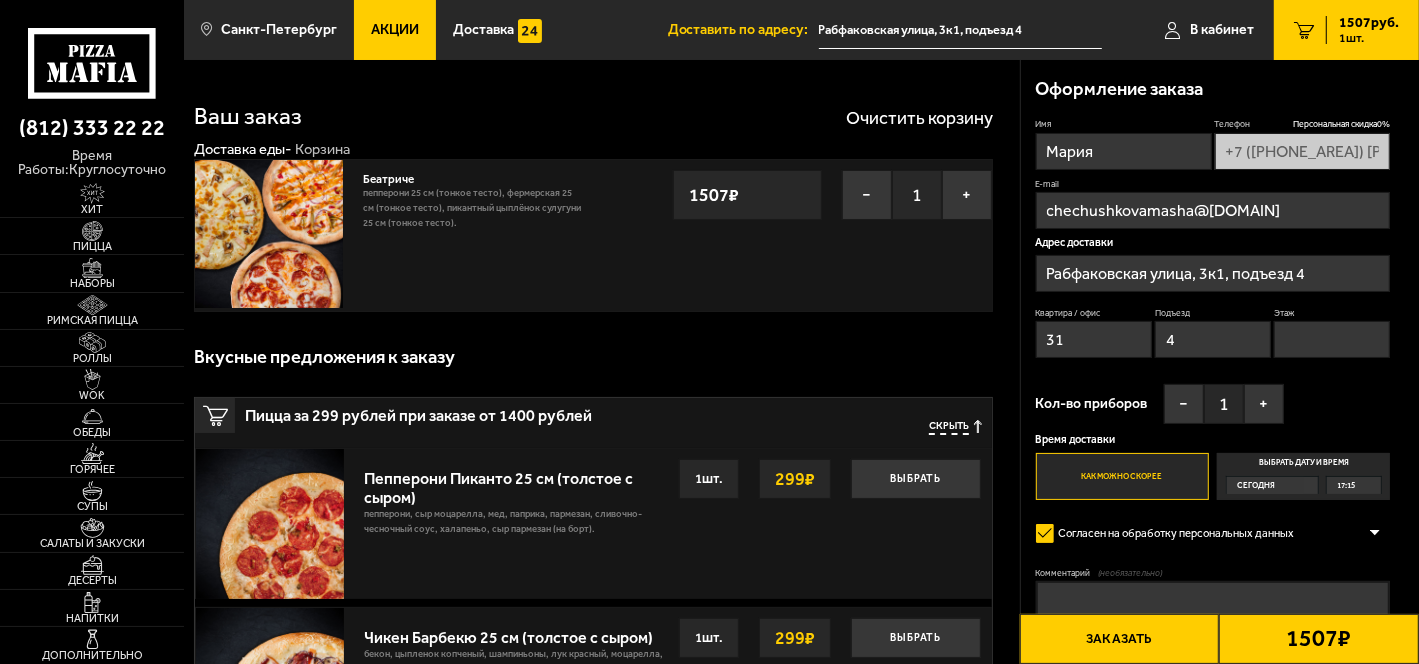 type on "4" 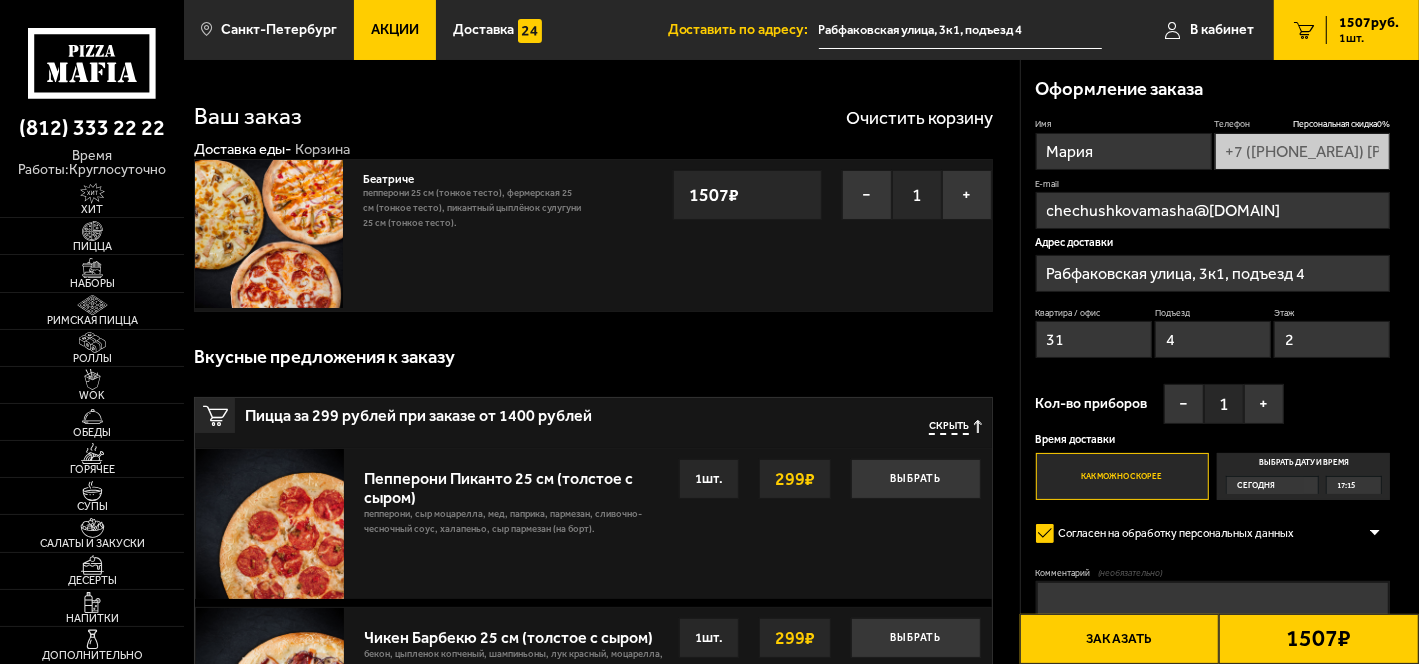 type on "2" 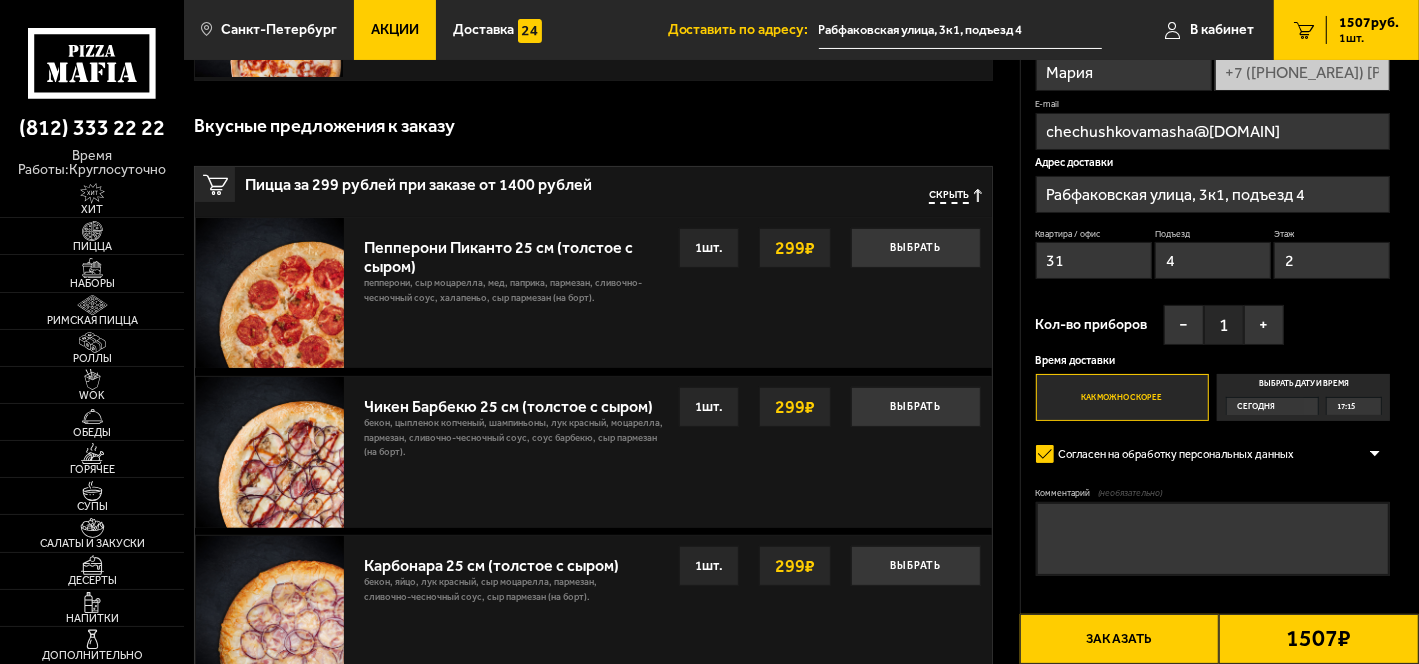 scroll, scrollTop: 300, scrollLeft: 0, axis: vertical 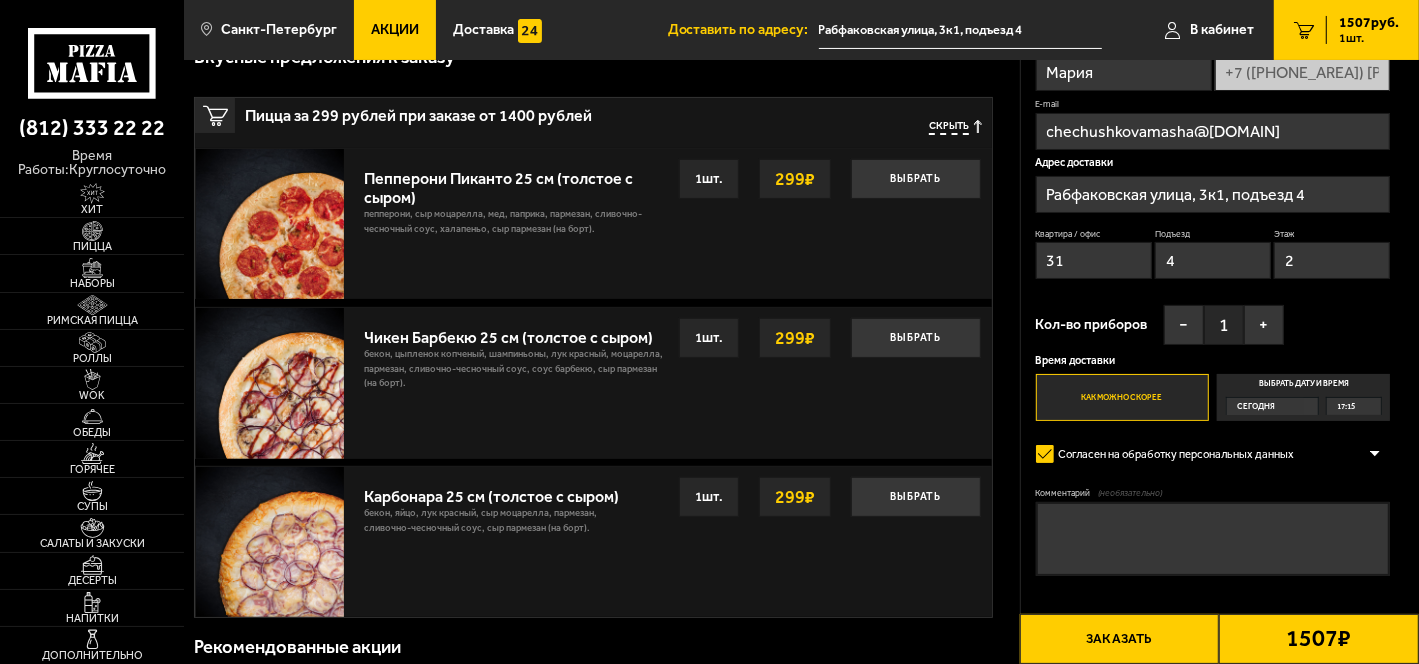 click on "Комментарий   (необязательно)" at bounding box center (1213, 539) 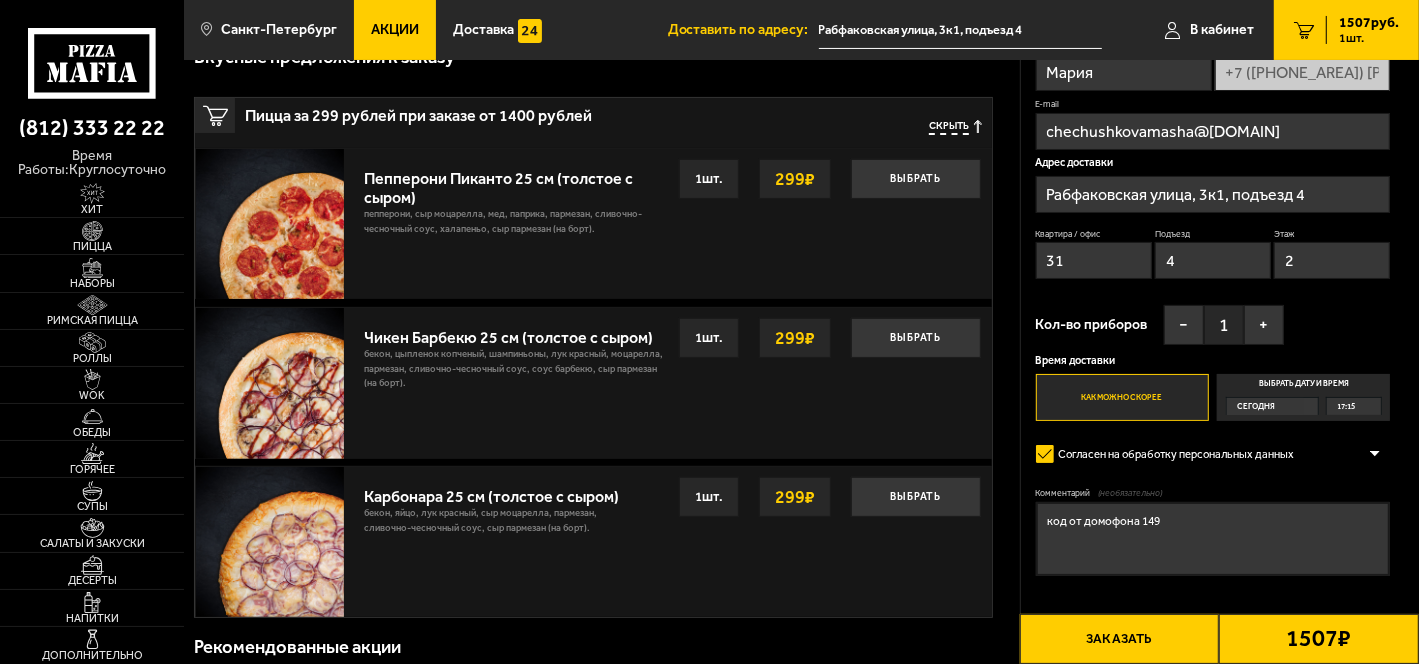 type on "код от домофона 149" 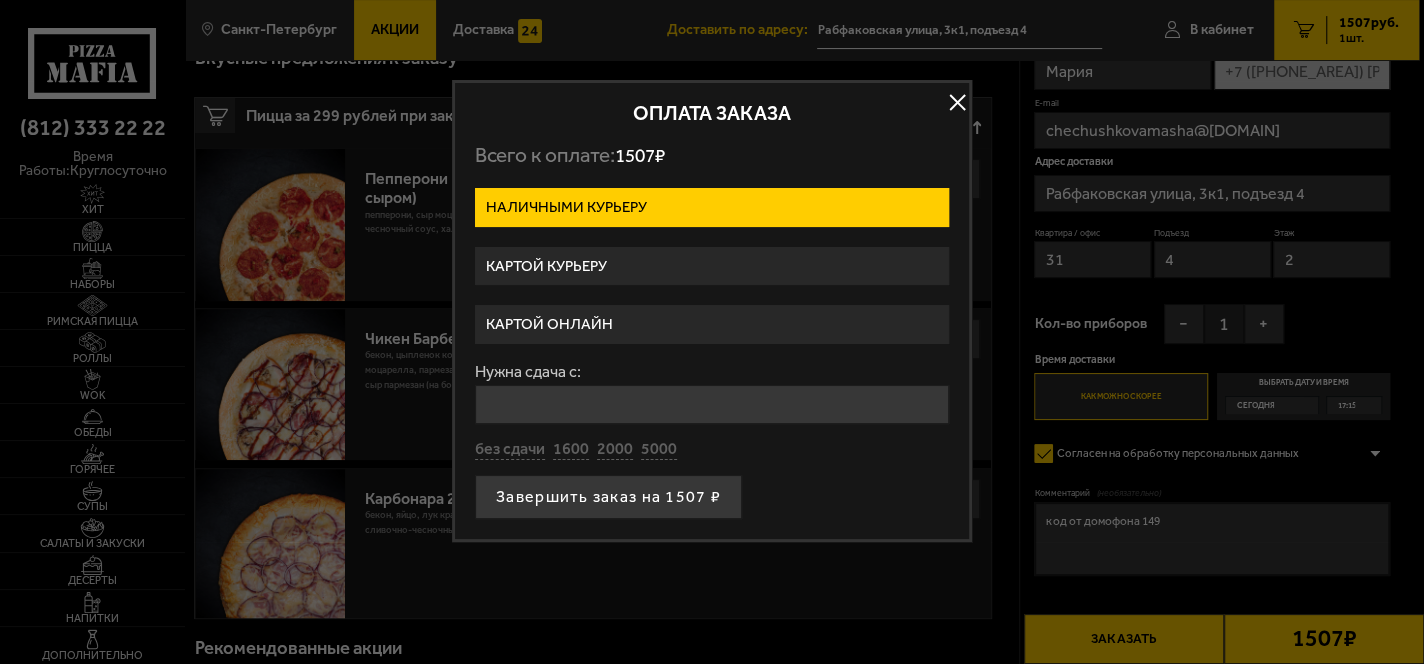 click on "Картой онлайн" at bounding box center (712, 324) 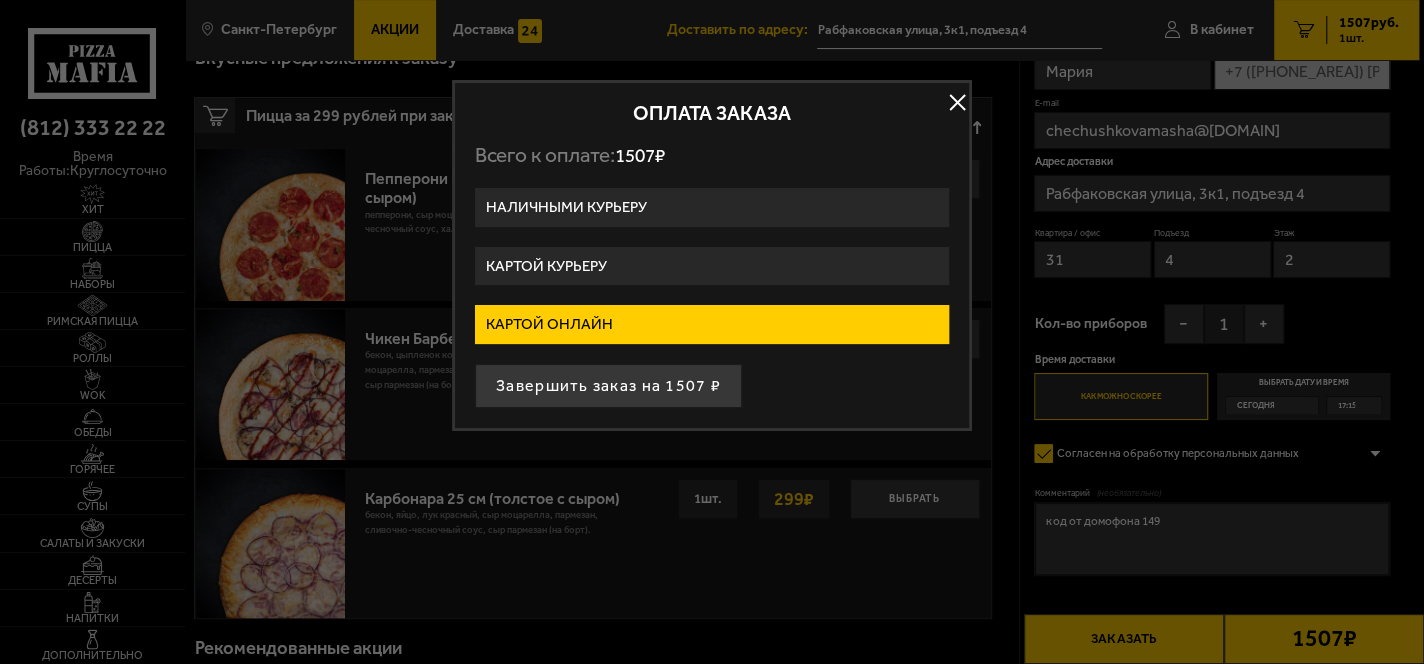 click at bounding box center (957, 102) 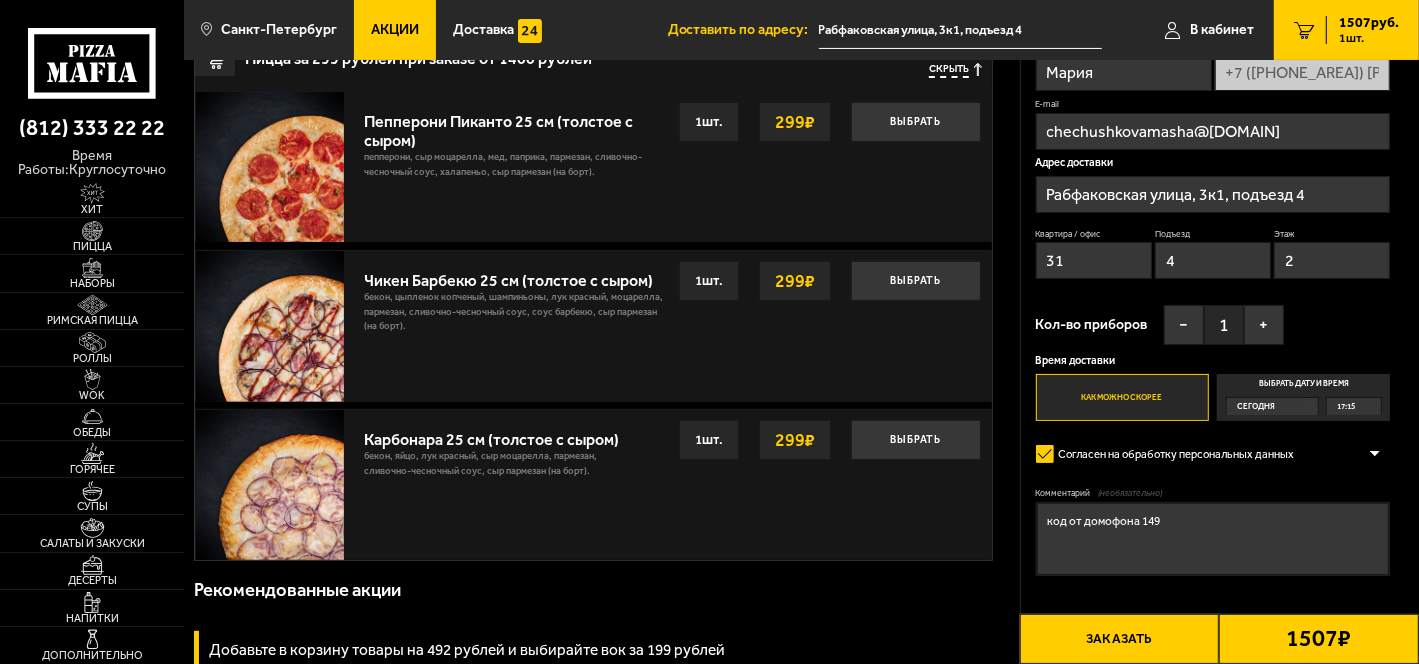 scroll, scrollTop: 400, scrollLeft: 0, axis: vertical 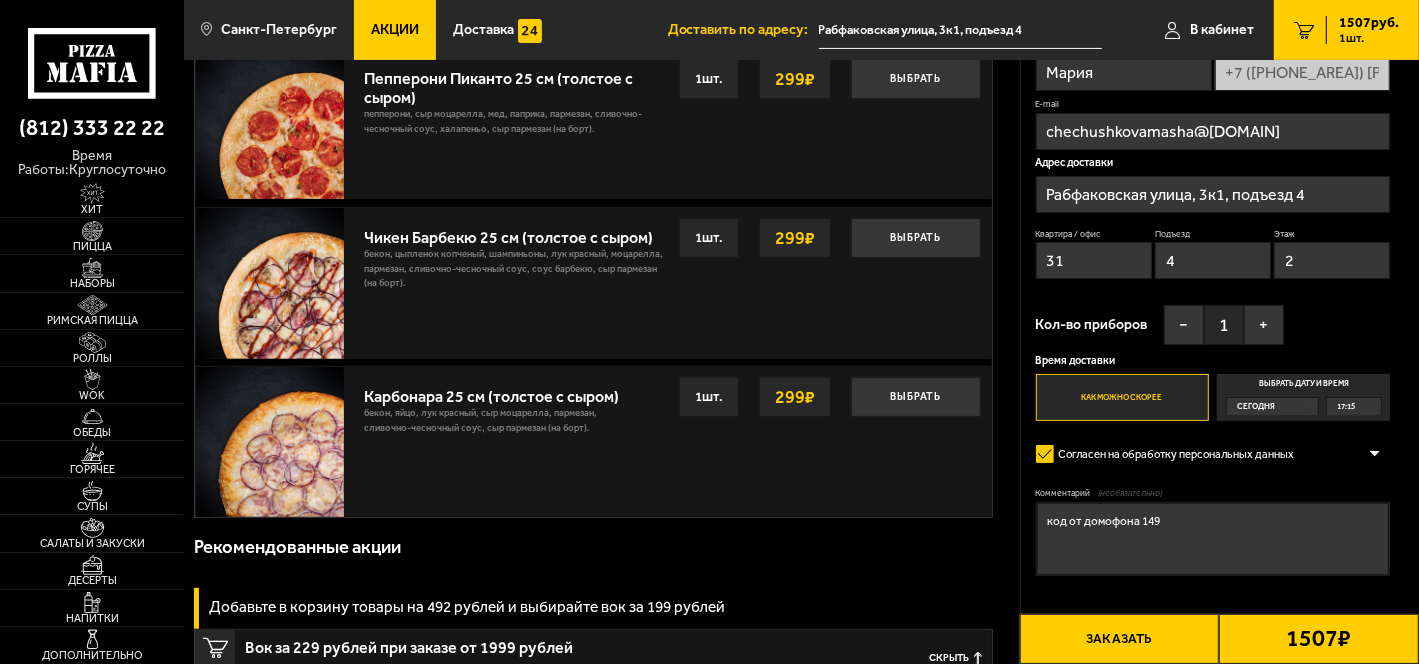 click at bounding box center (1375, 454) 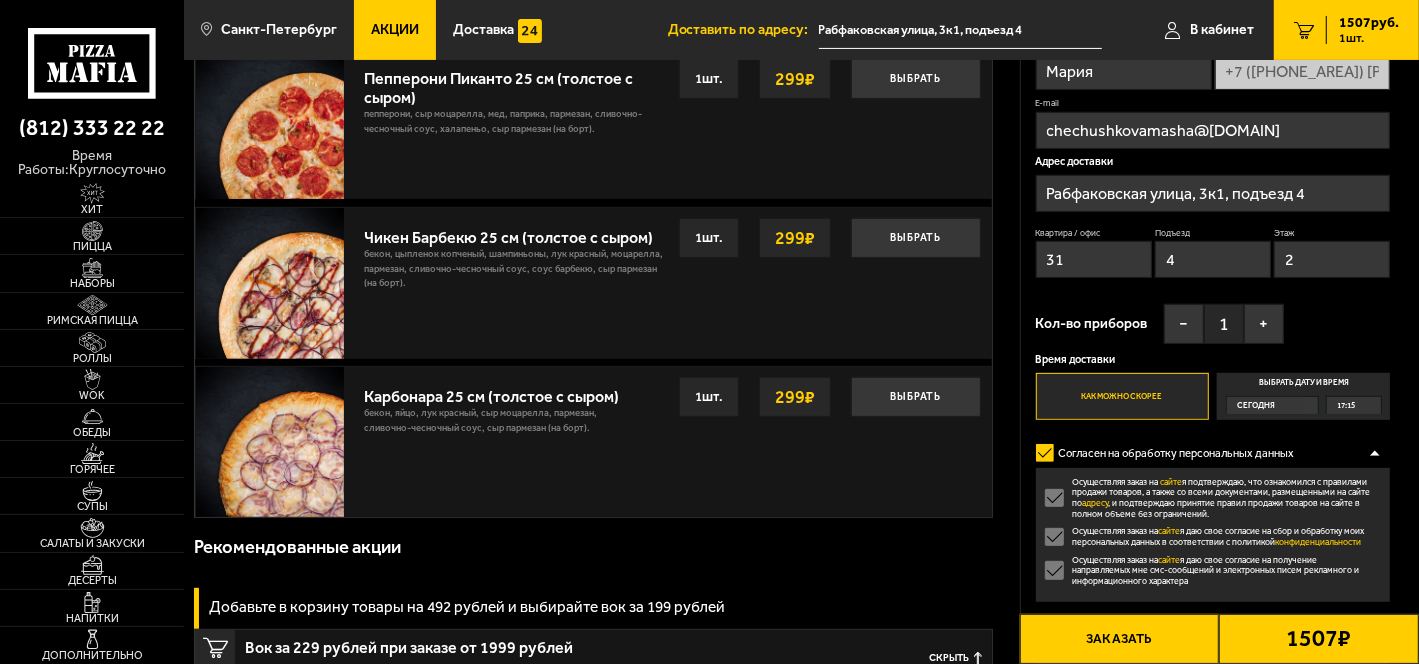 click at bounding box center [1375, 453] 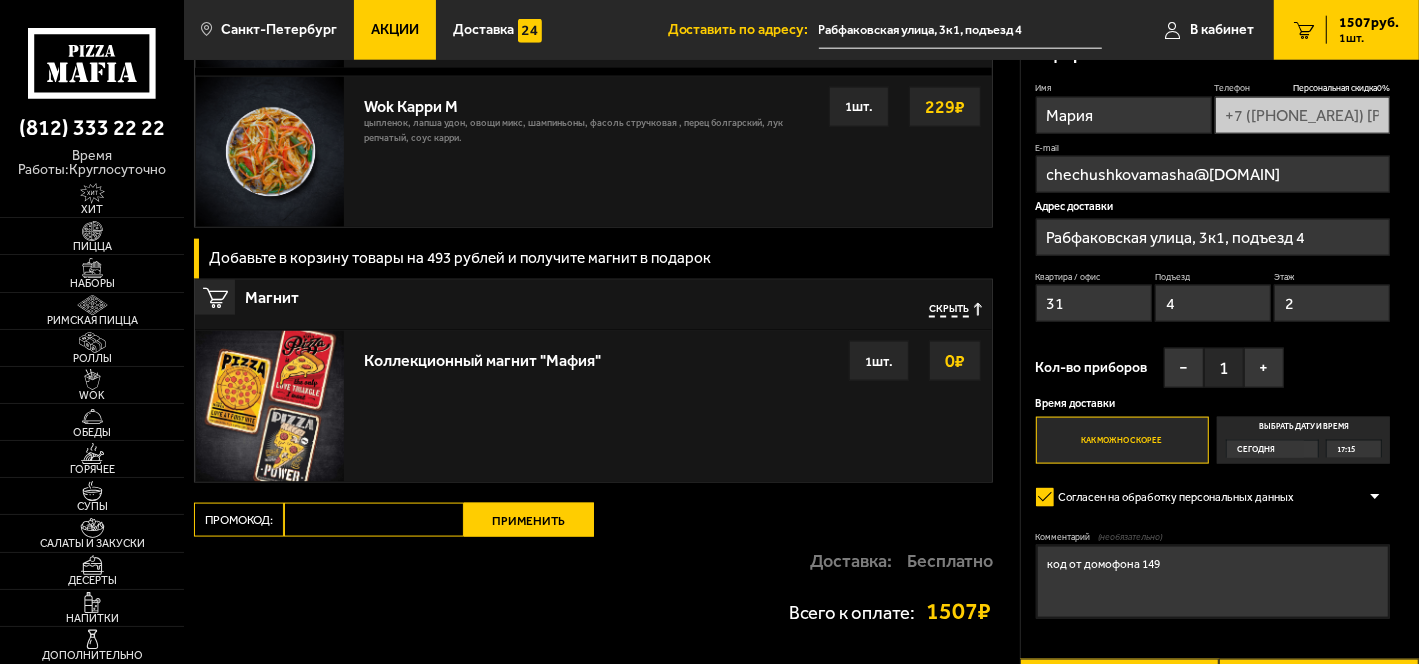 scroll, scrollTop: 1974, scrollLeft: 0, axis: vertical 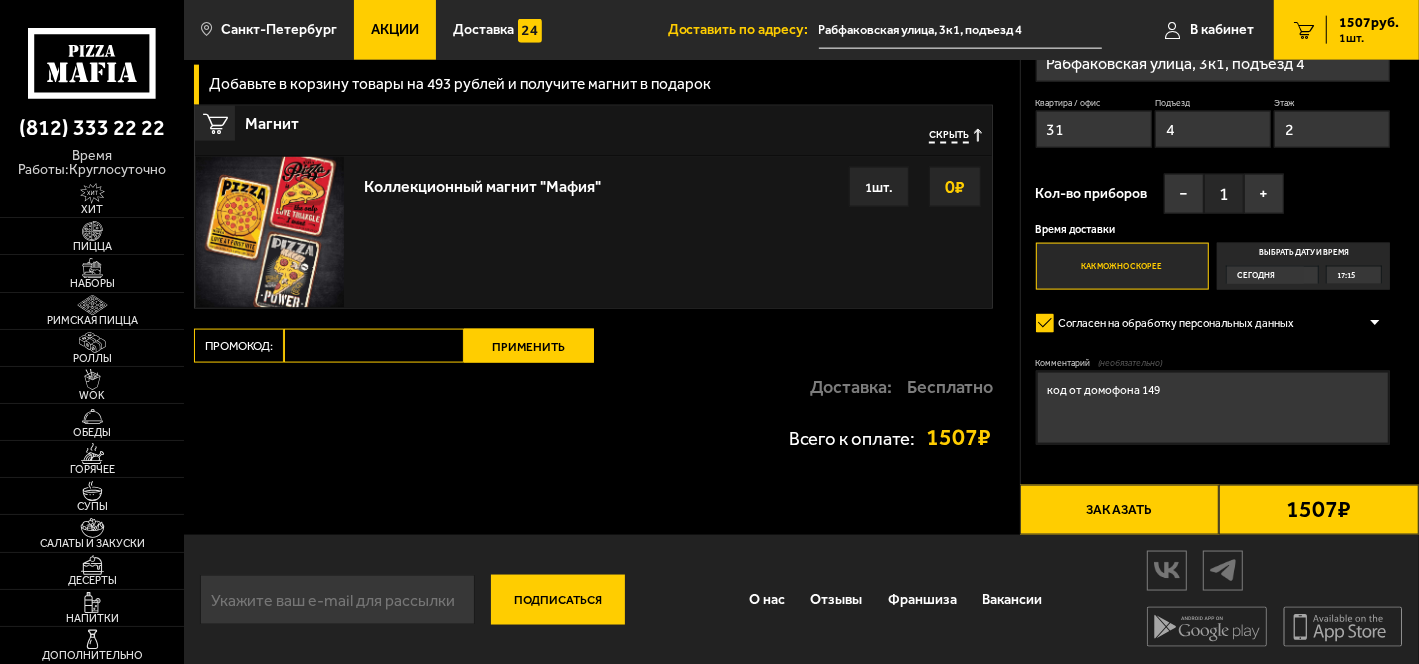 click on "Промокод:" at bounding box center (373, 346) 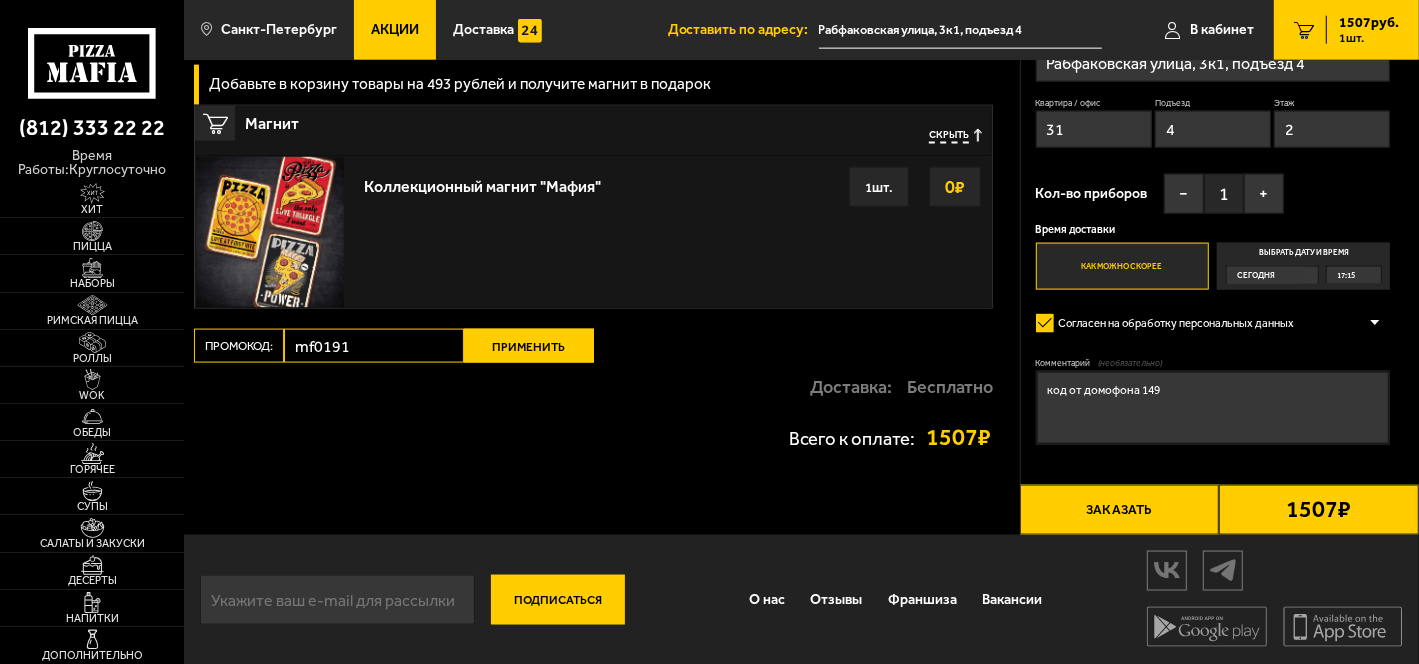 type on "mf0191" 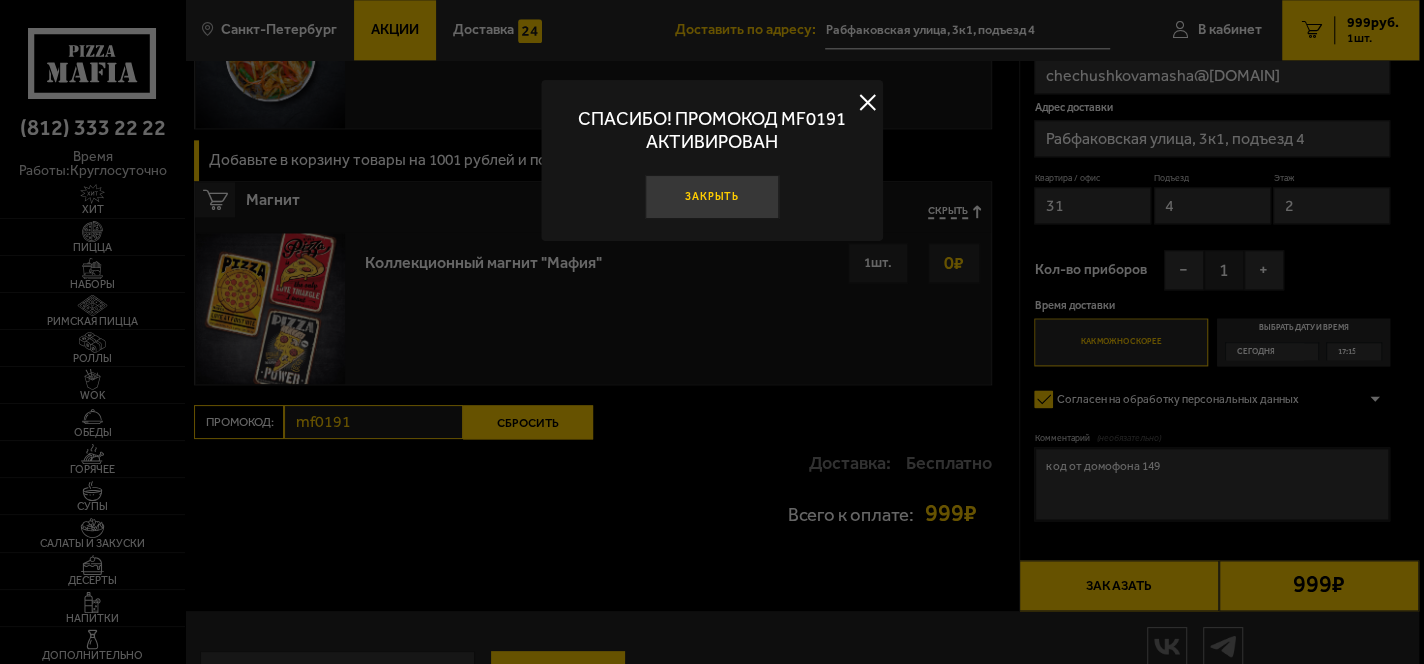 click on "Закрыть" at bounding box center [712, 197] 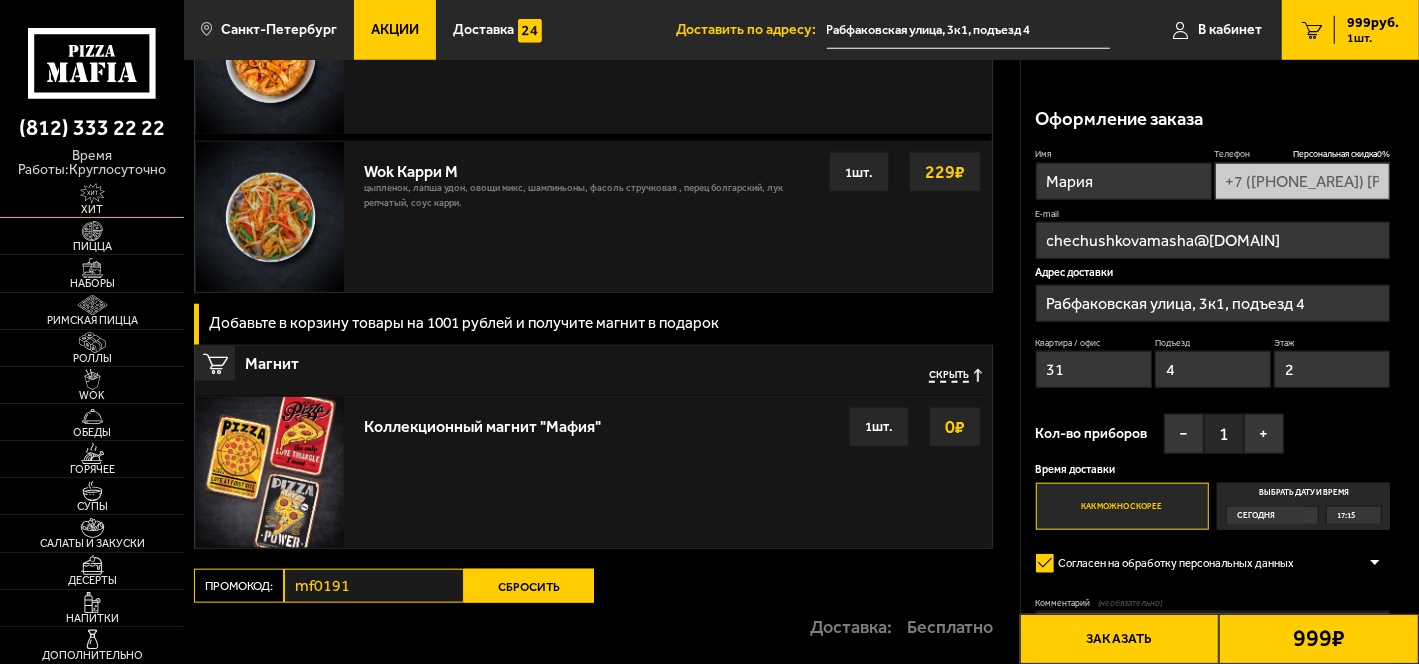 scroll, scrollTop: 1320, scrollLeft: 0, axis: vertical 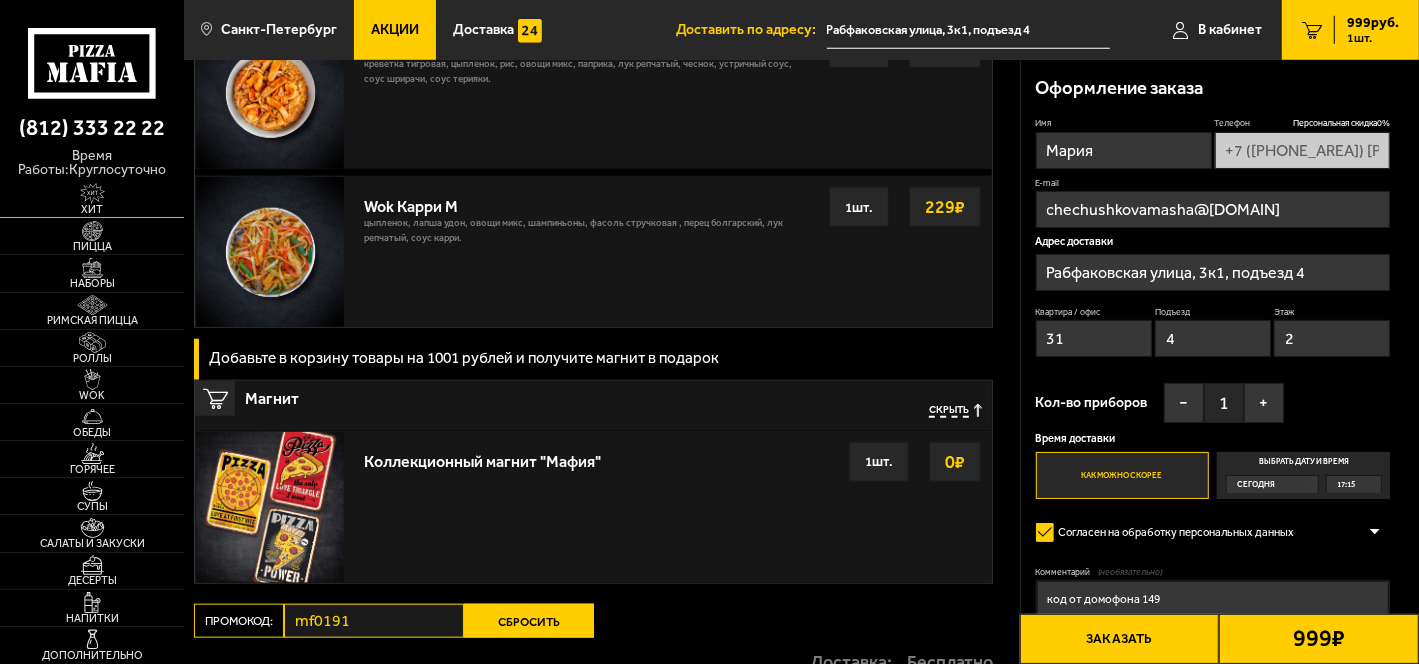 click at bounding box center [92, 193] 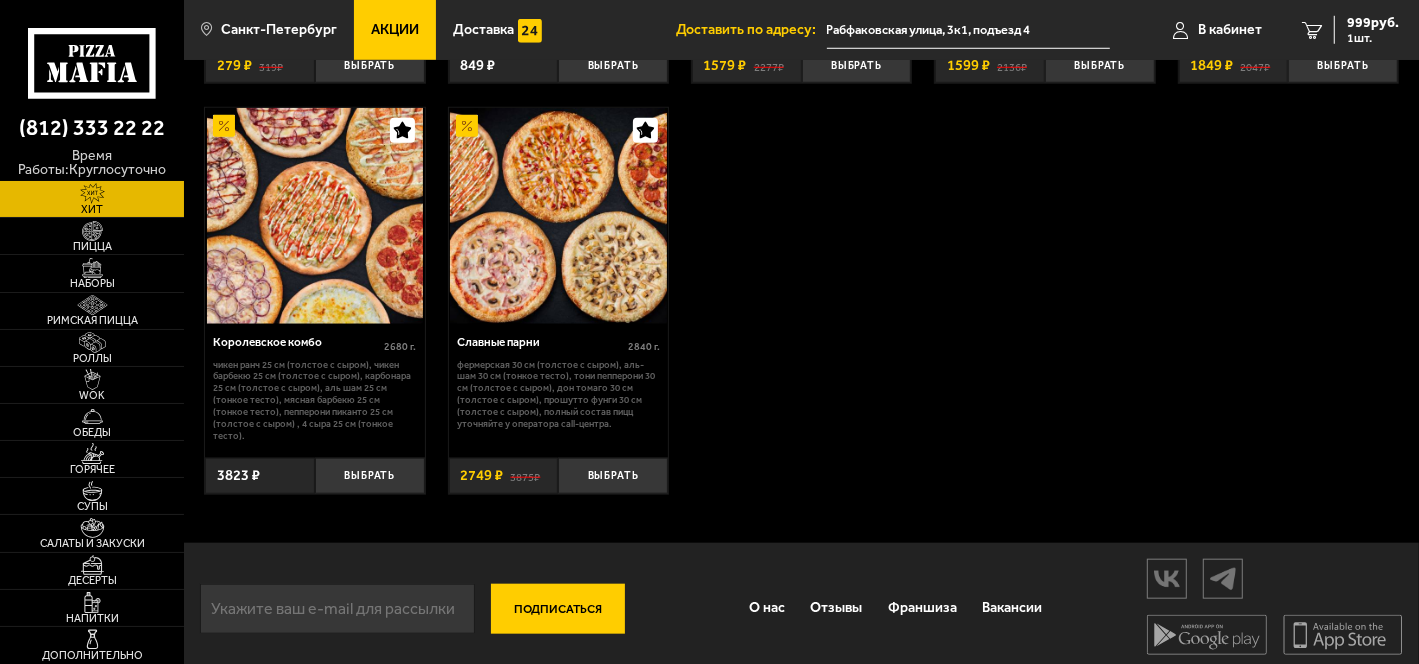 scroll, scrollTop: 1222, scrollLeft: 0, axis: vertical 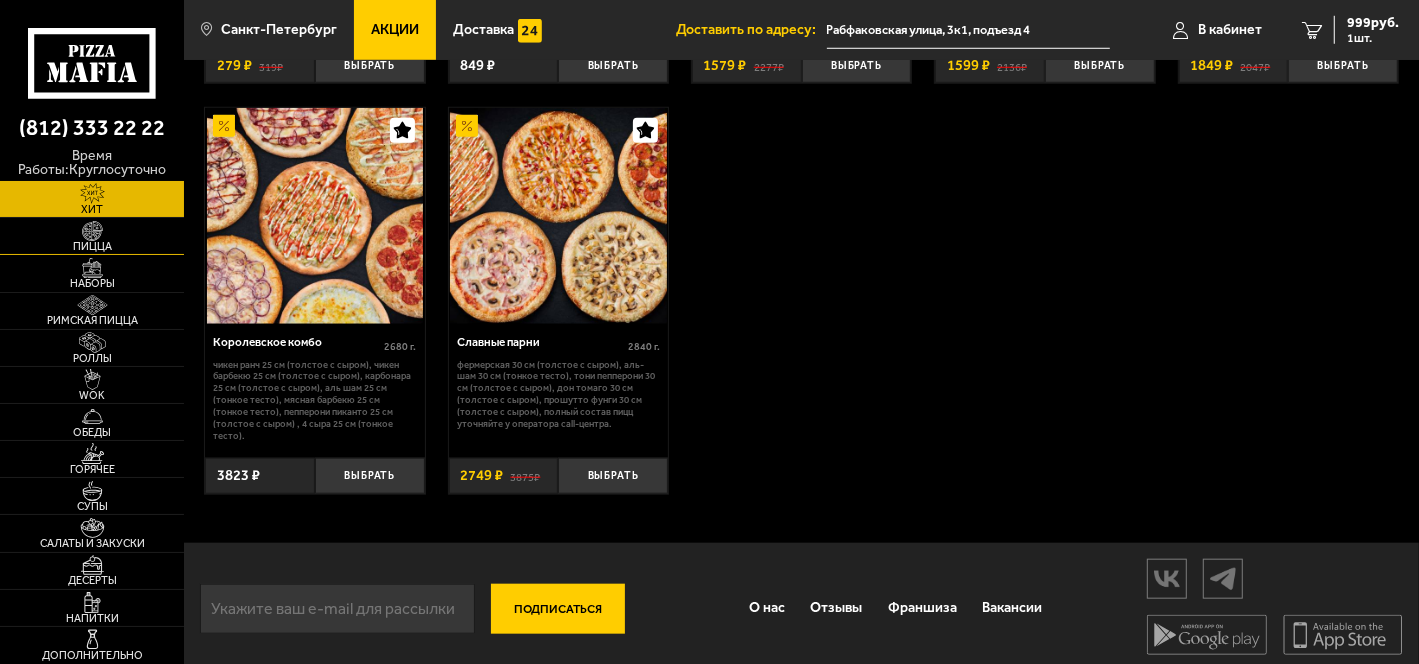 click at bounding box center (92, 231) 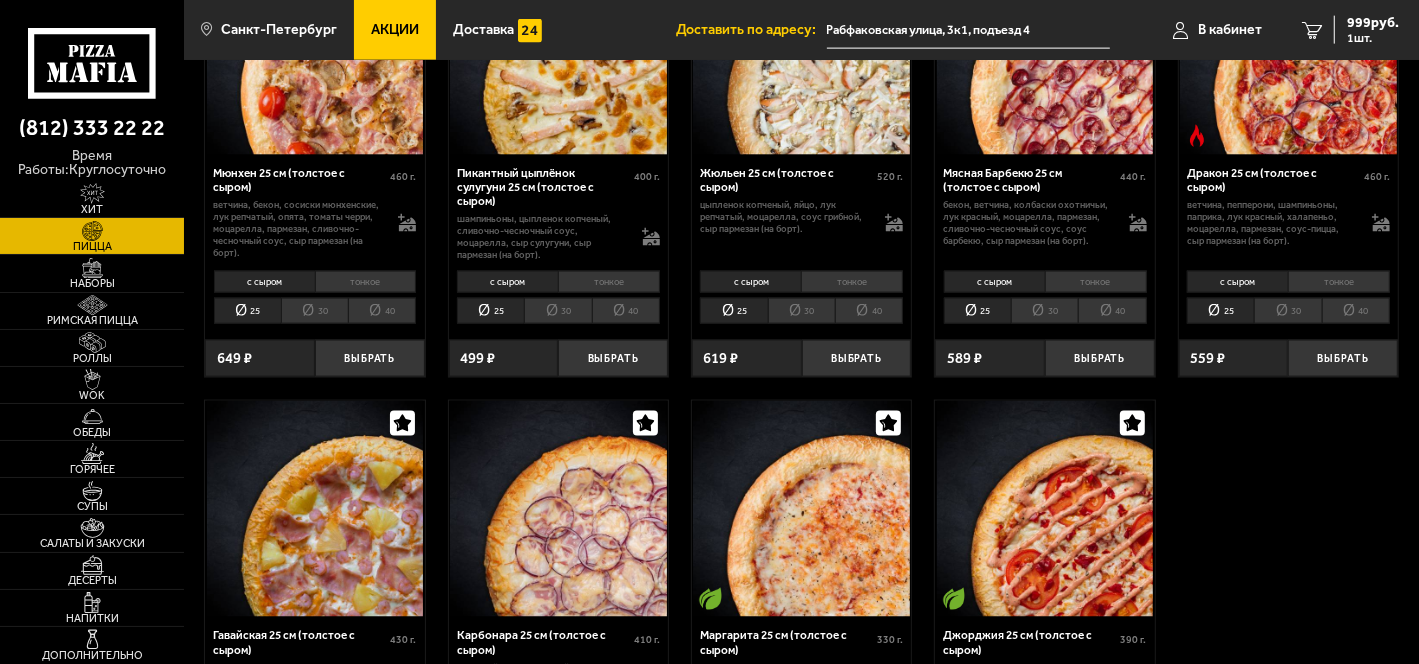 scroll, scrollTop: 2300, scrollLeft: 0, axis: vertical 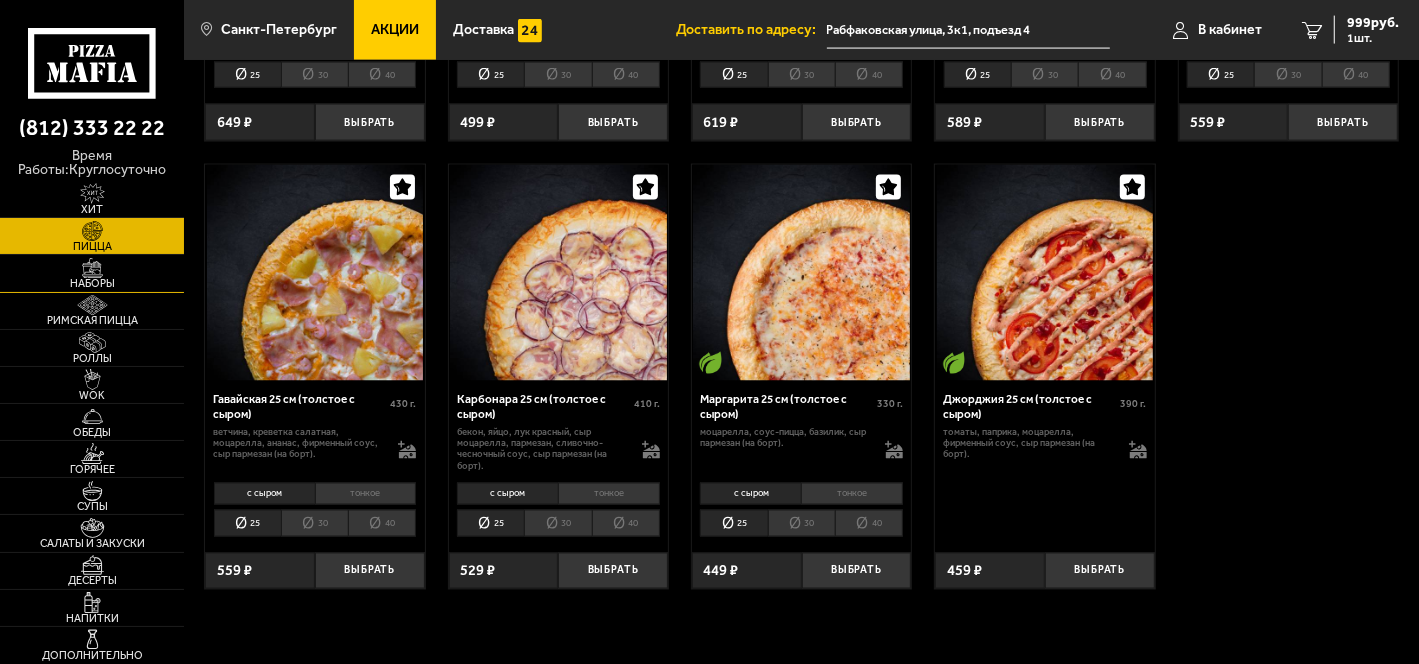 click at bounding box center (92, 268) 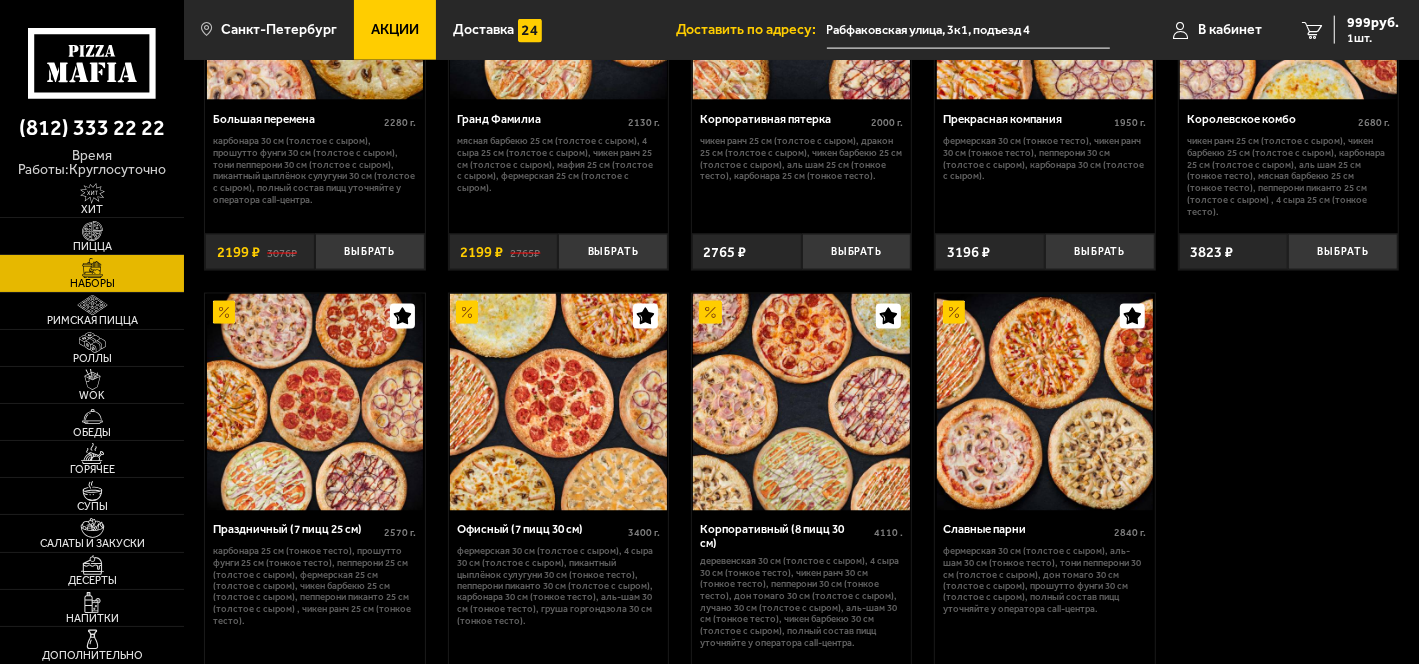 scroll, scrollTop: 2200, scrollLeft: 0, axis: vertical 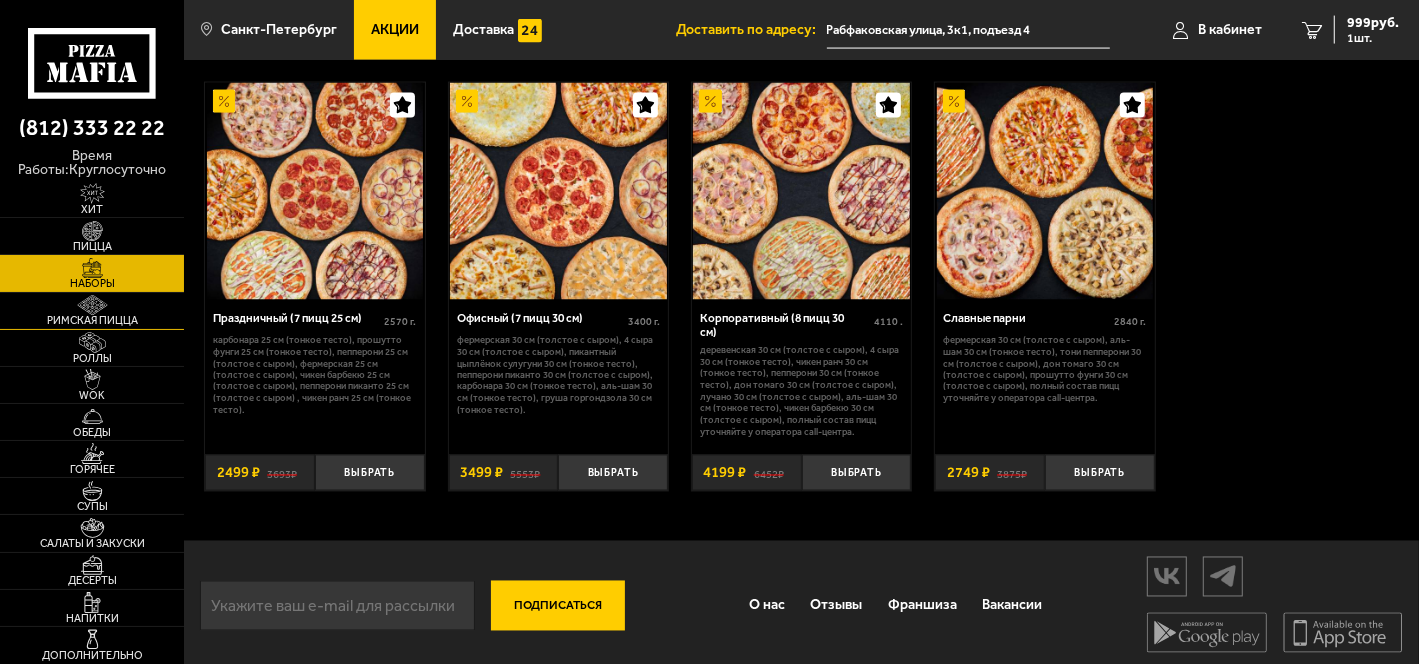 click at bounding box center [92, 305] 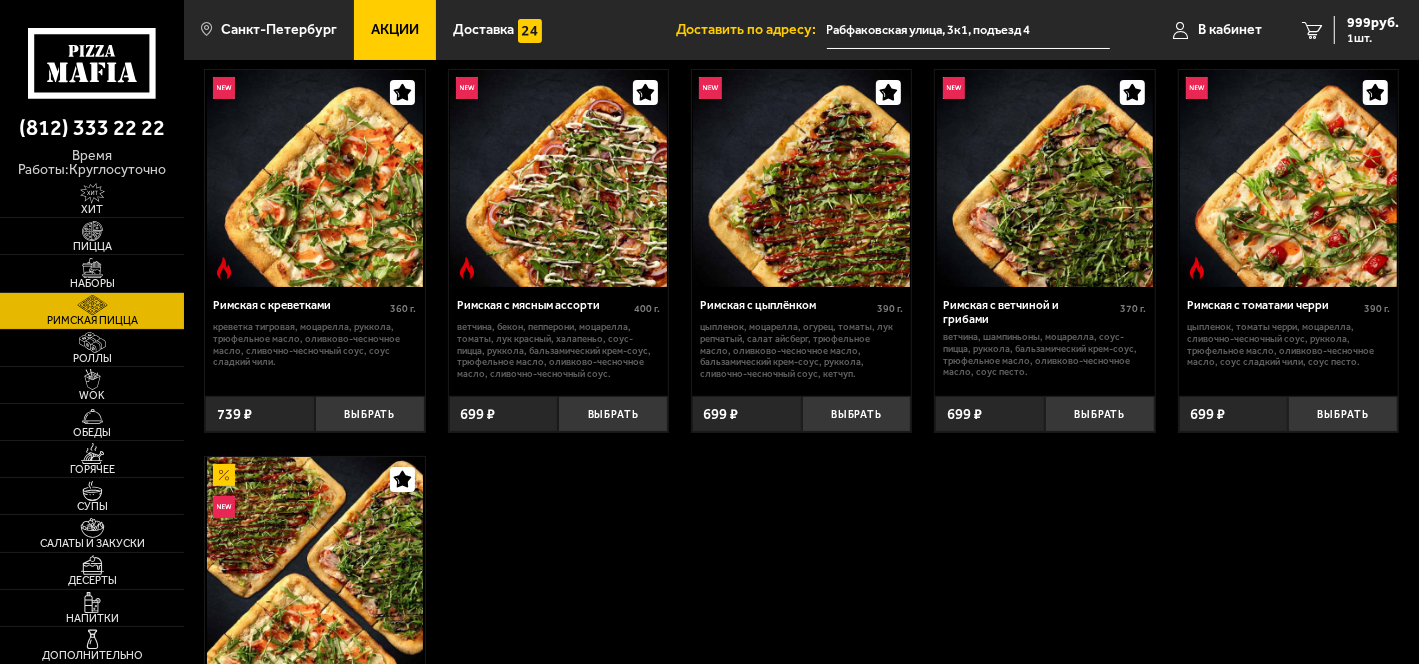 scroll, scrollTop: 200, scrollLeft: 0, axis: vertical 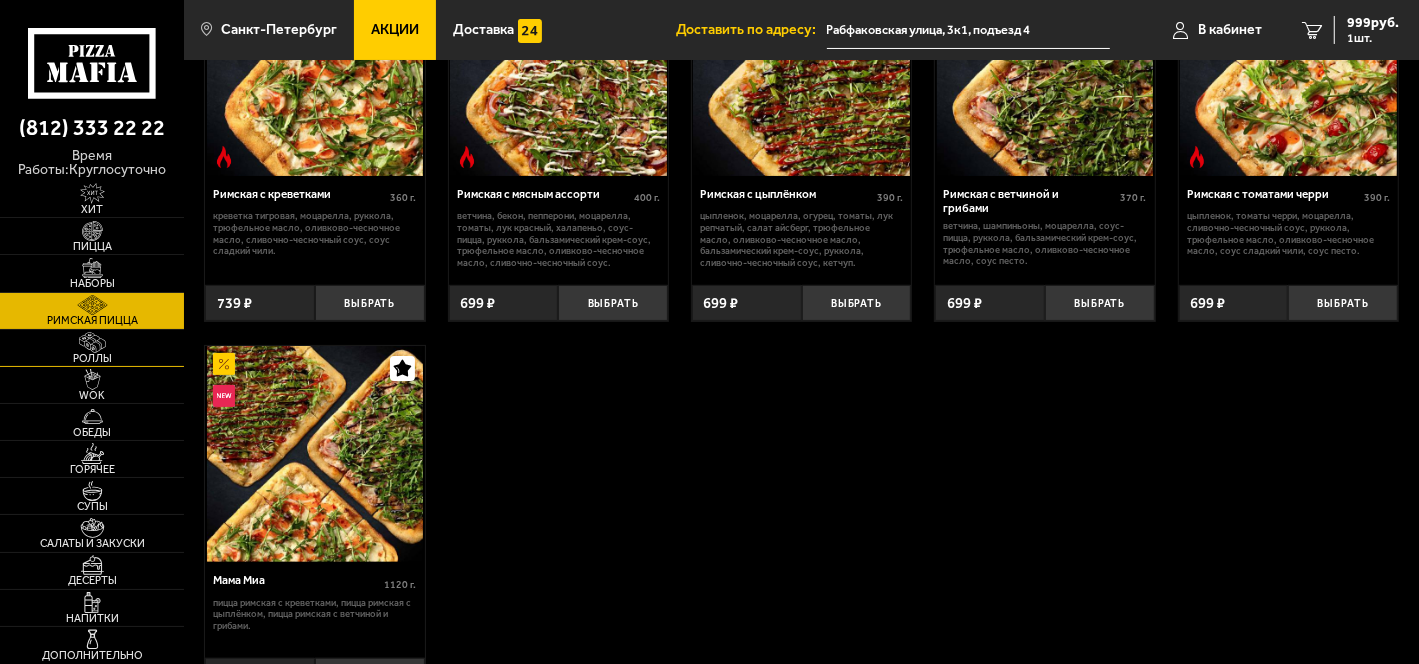 click on "Роллы" at bounding box center [92, 358] 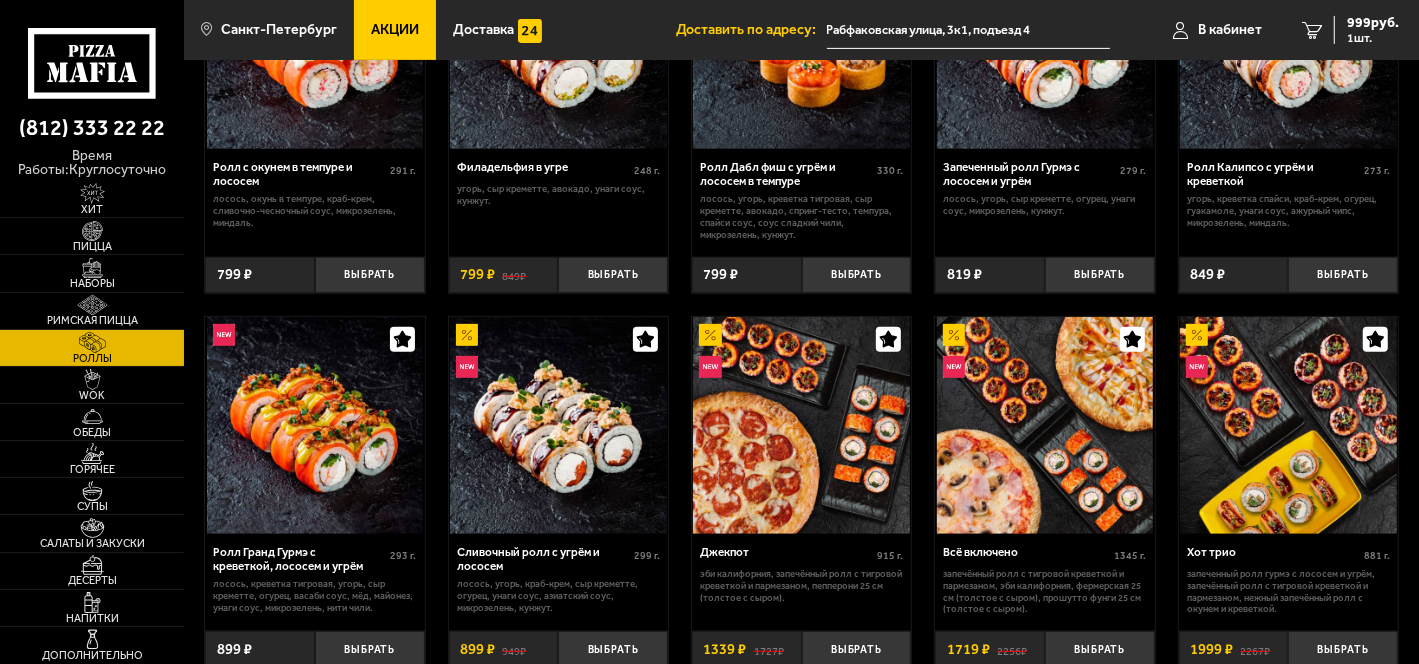 scroll, scrollTop: 1000, scrollLeft: 0, axis: vertical 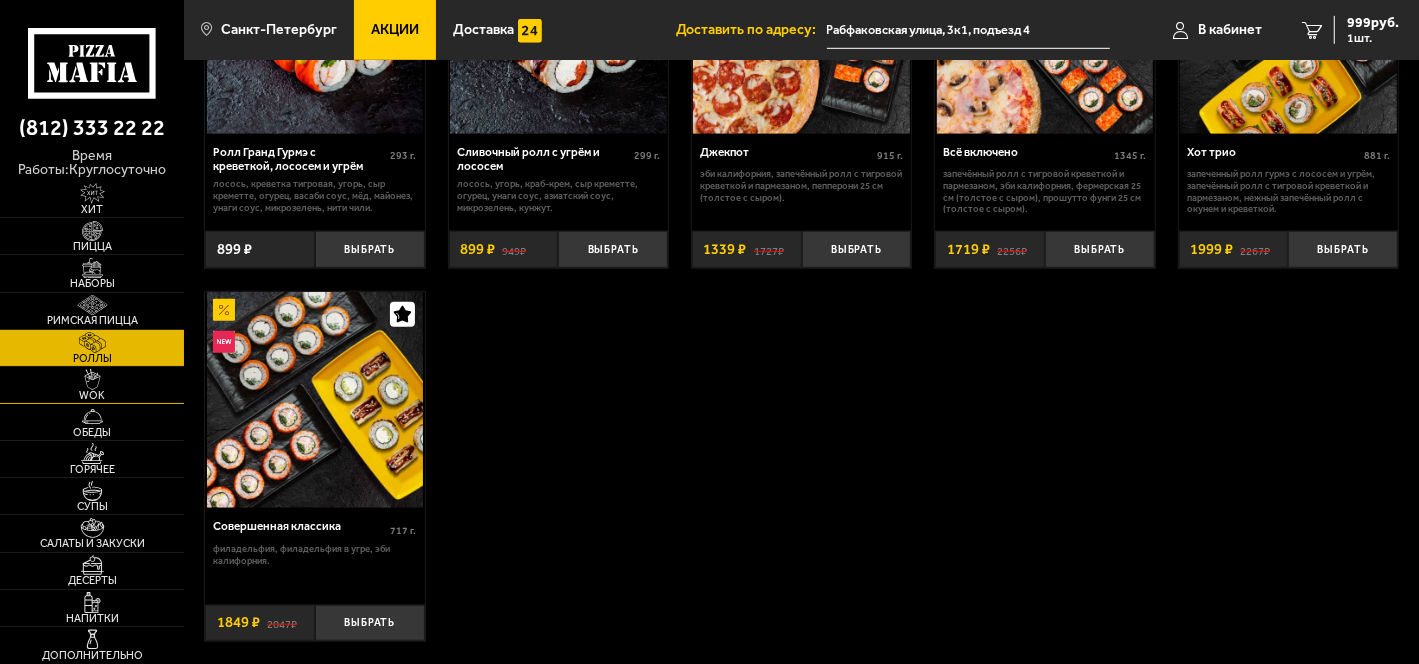 click at bounding box center (92, 379) 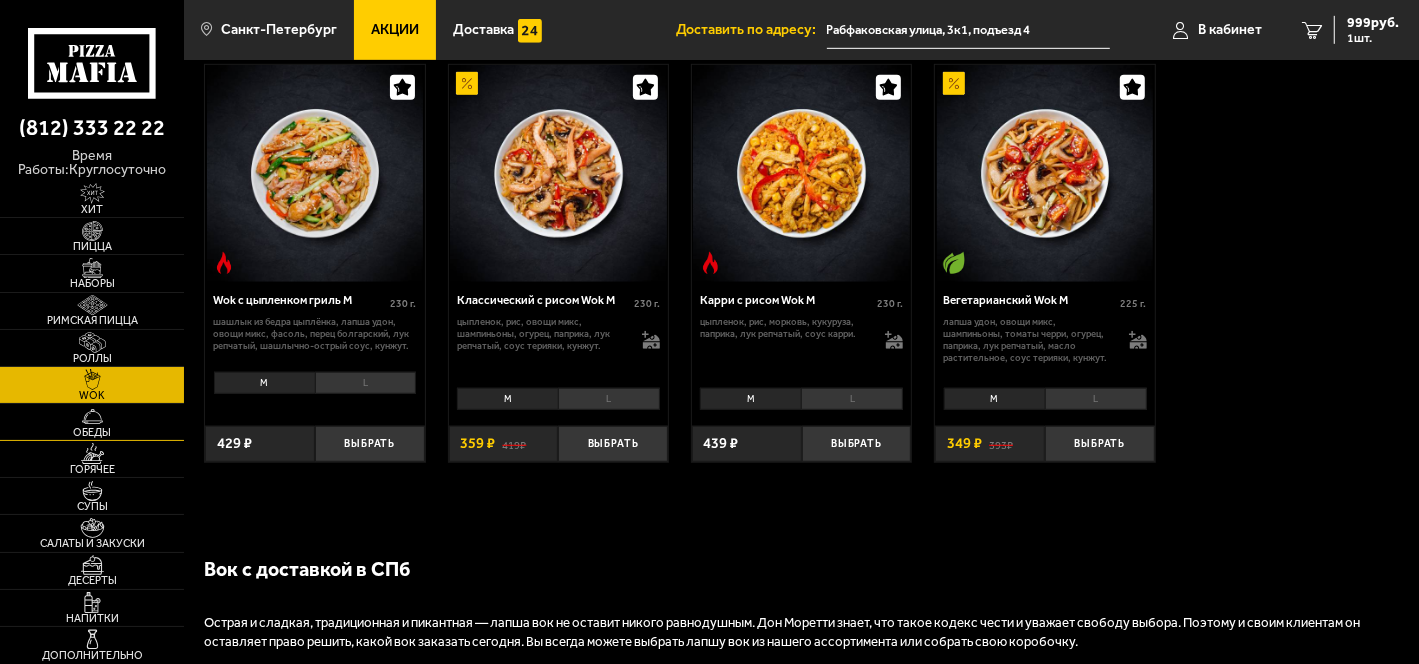 scroll, scrollTop: 1200, scrollLeft: 0, axis: vertical 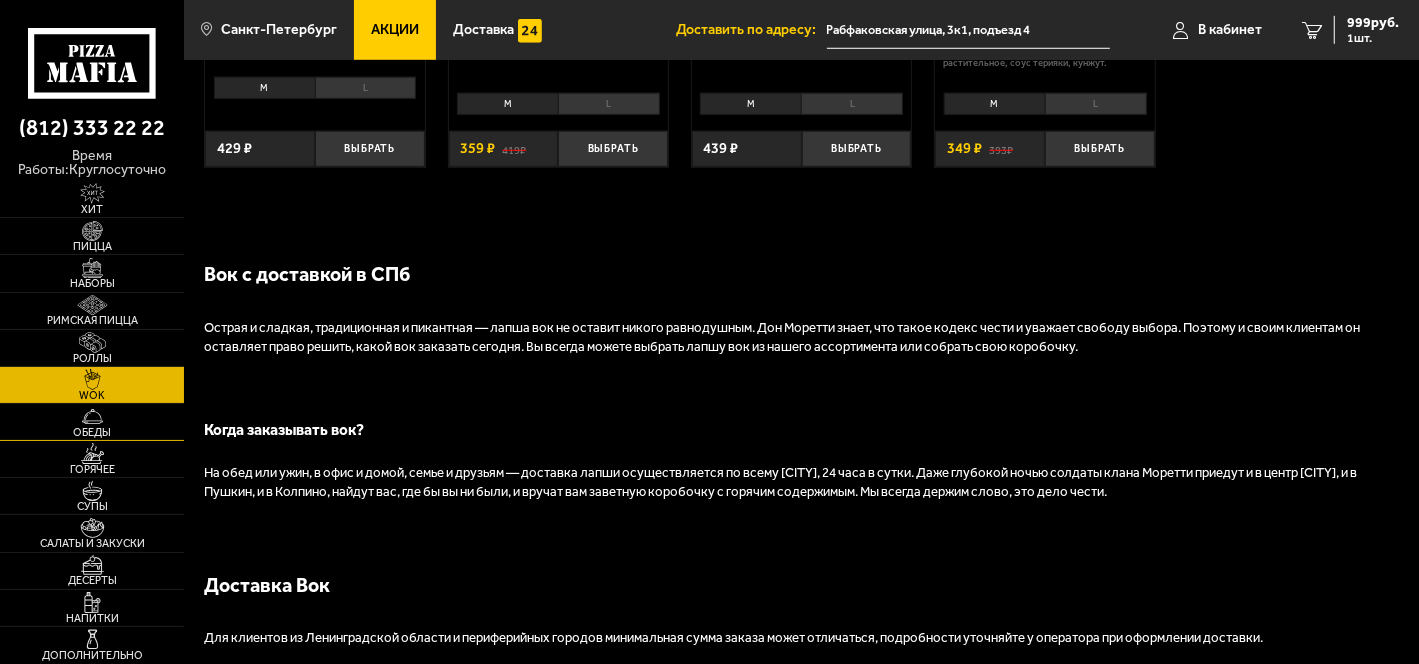 click on "Обеды" at bounding box center [92, 432] 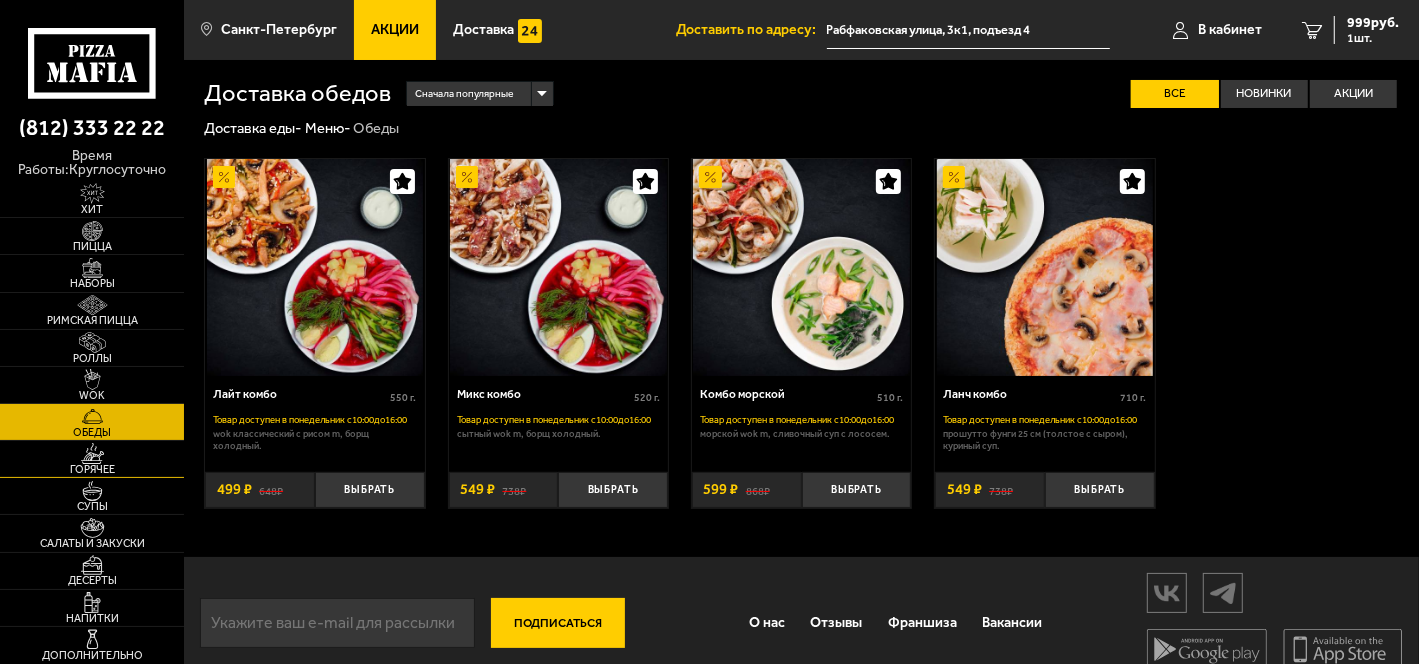 click on "Горячее" at bounding box center [92, 469] 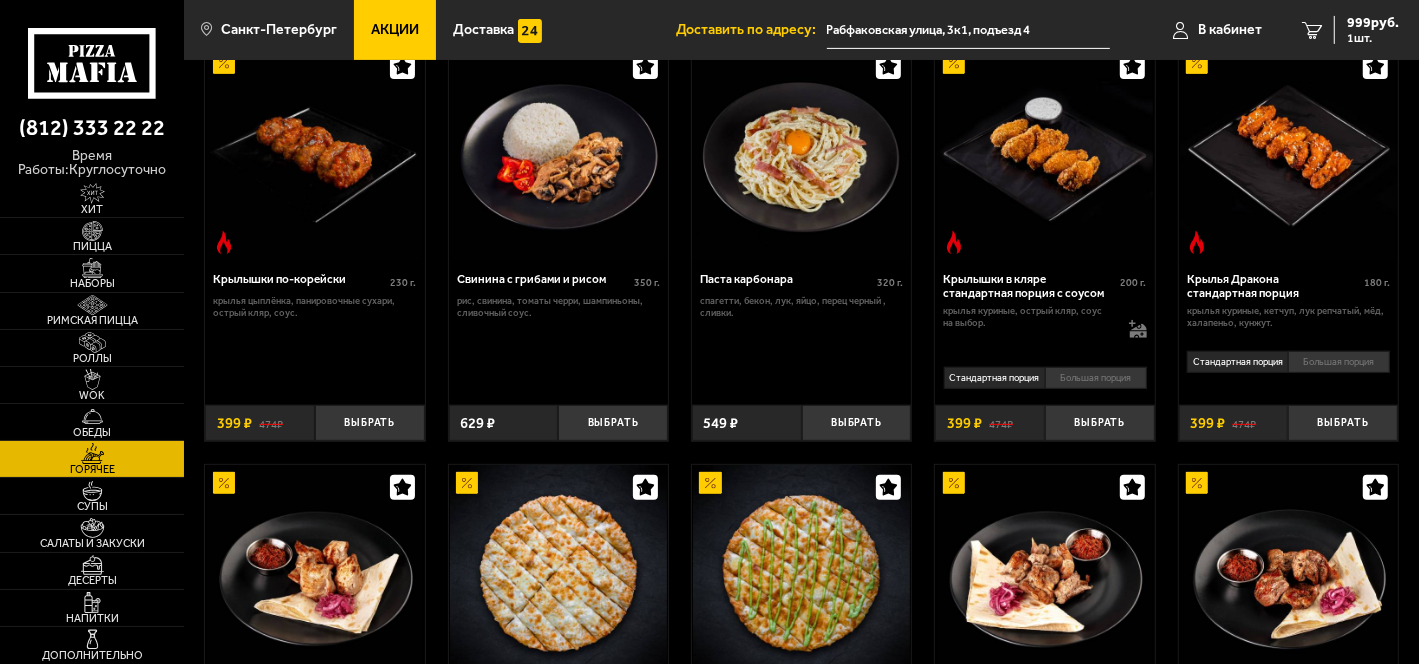 scroll, scrollTop: 600, scrollLeft: 0, axis: vertical 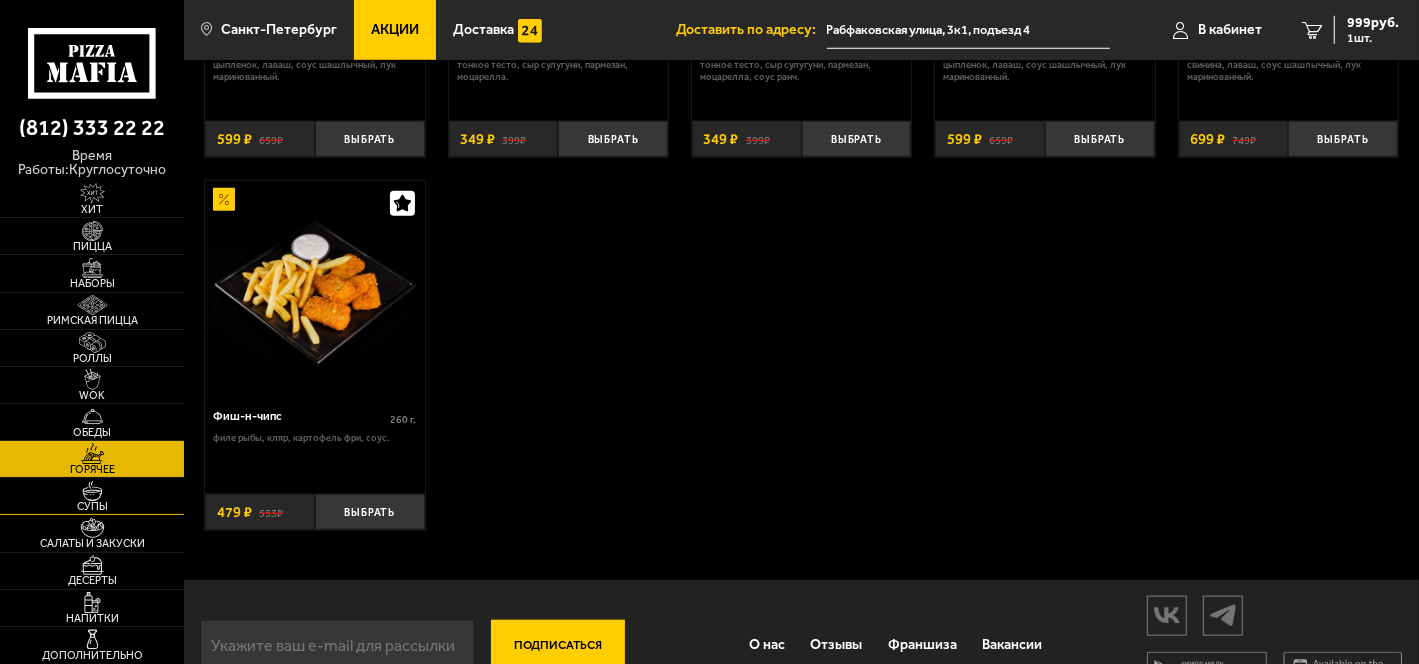 click on "Супы" at bounding box center [92, 506] 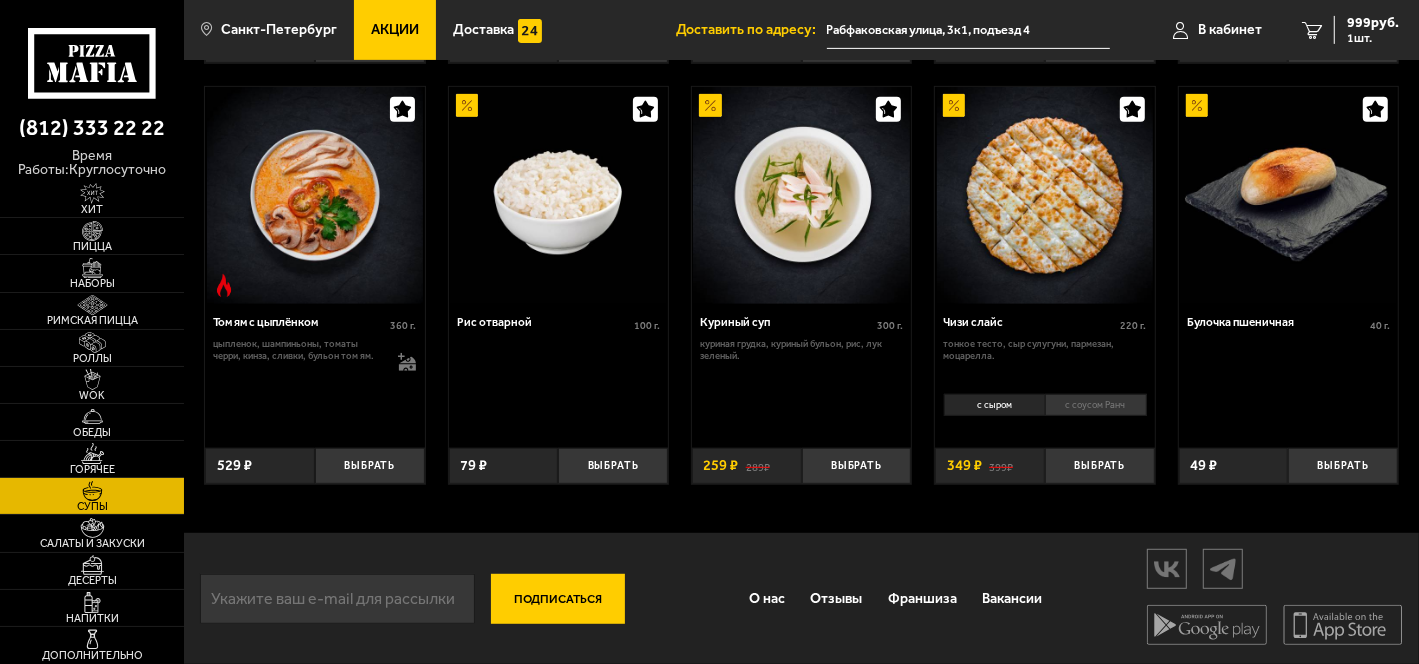 scroll, scrollTop: 616, scrollLeft: 0, axis: vertical 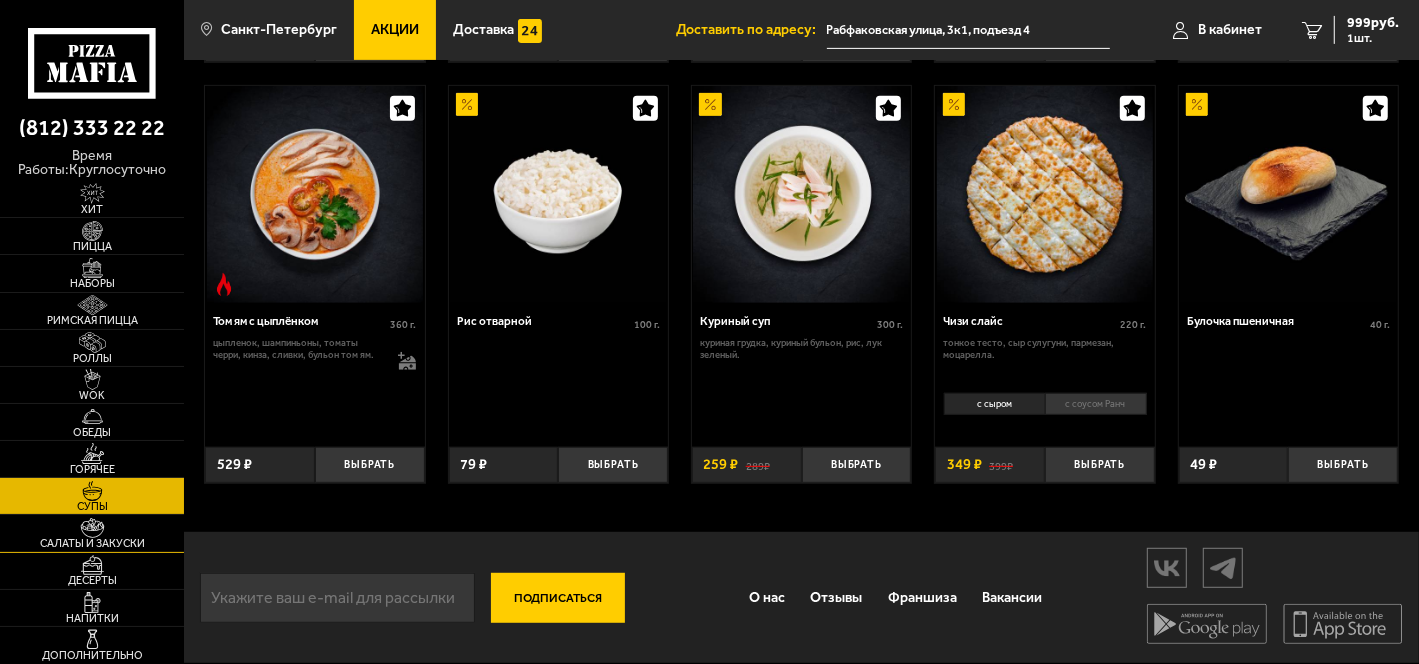 click on "Салаты и закуски" at bounding box center [92, 543] 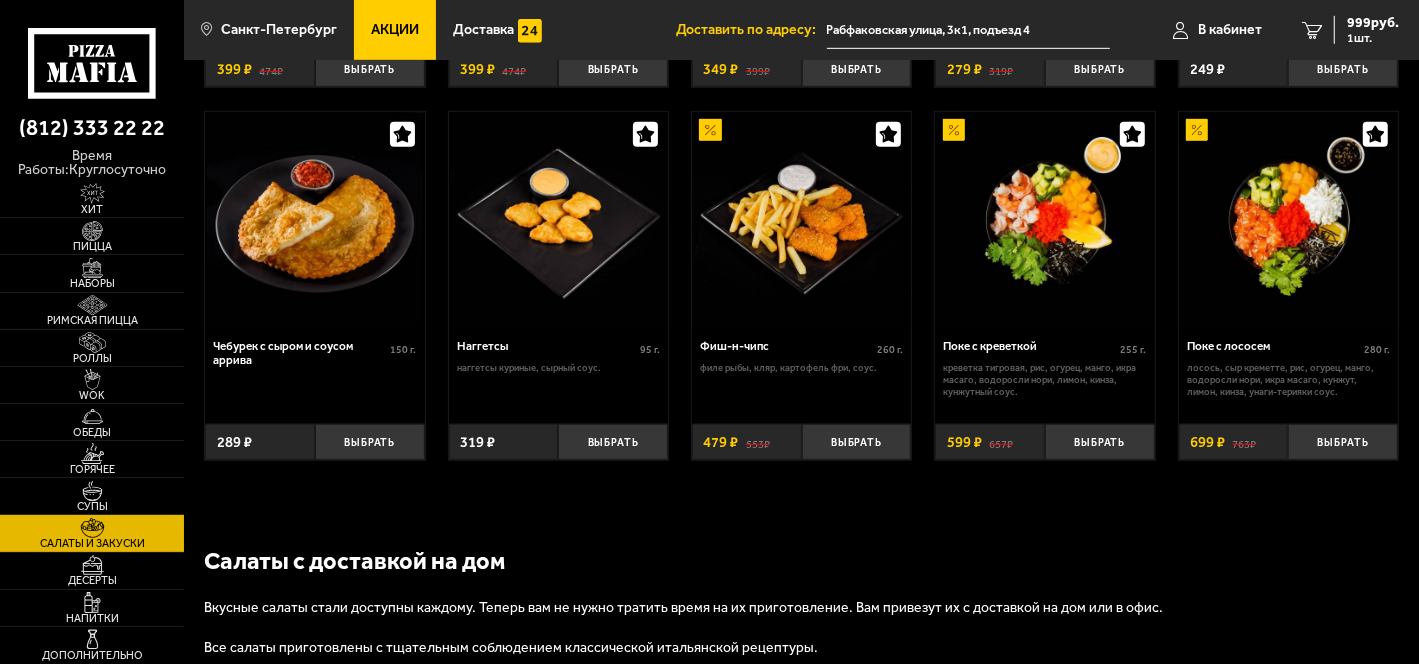 scroll, scrollTop: 831, scrollLeft: 0, axis: vertical 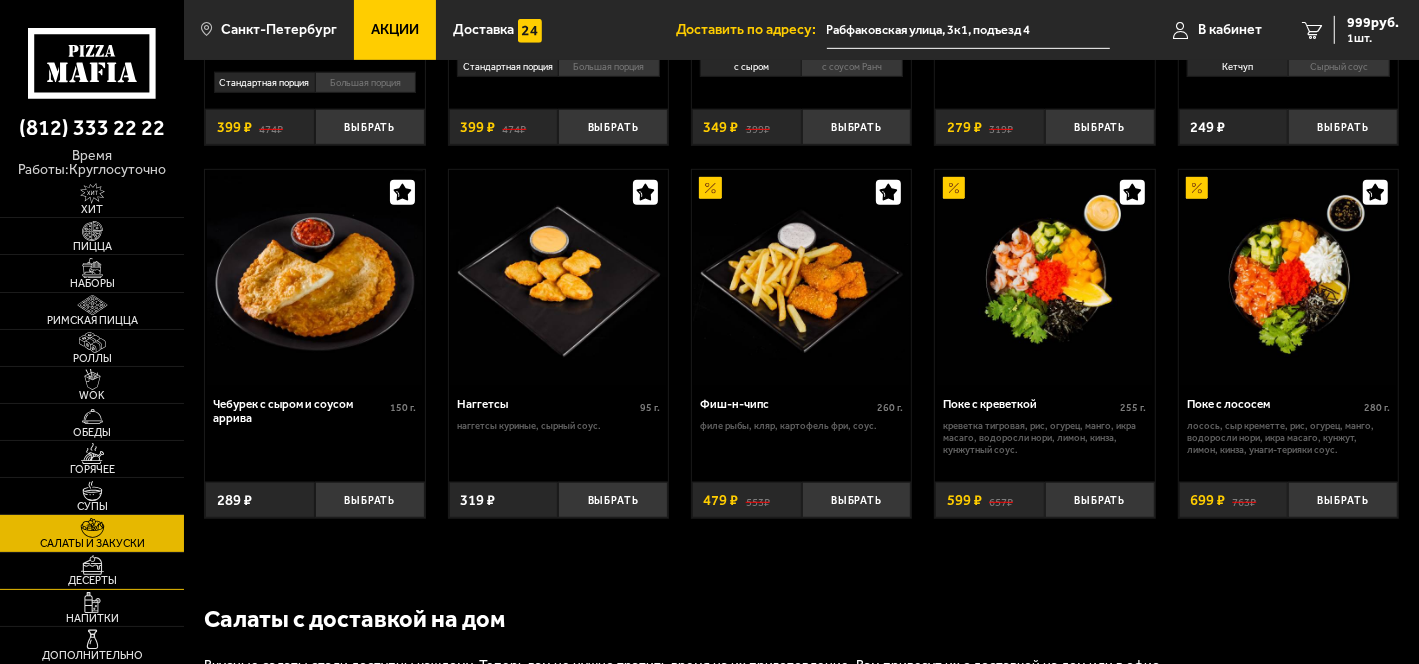 click at bounding box center [92, 565] 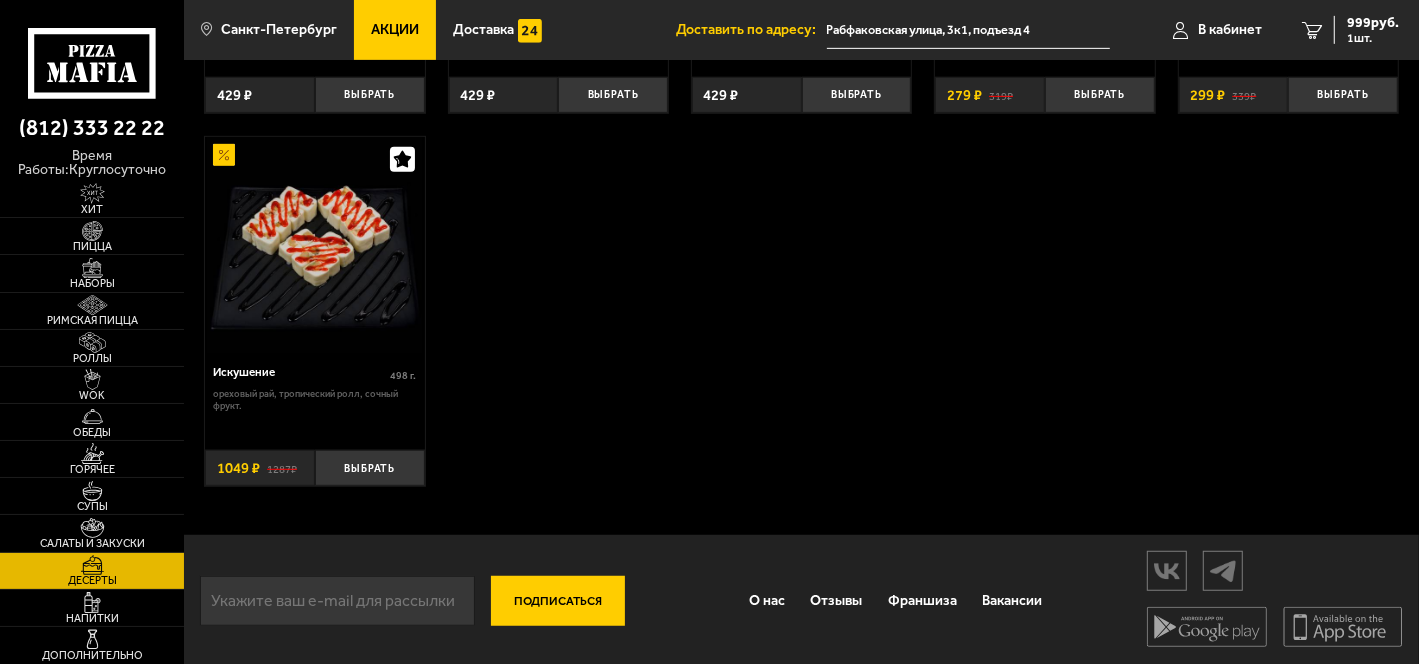 scroll, scrollTop: 772, scrollLeft: 0, axis: vertical 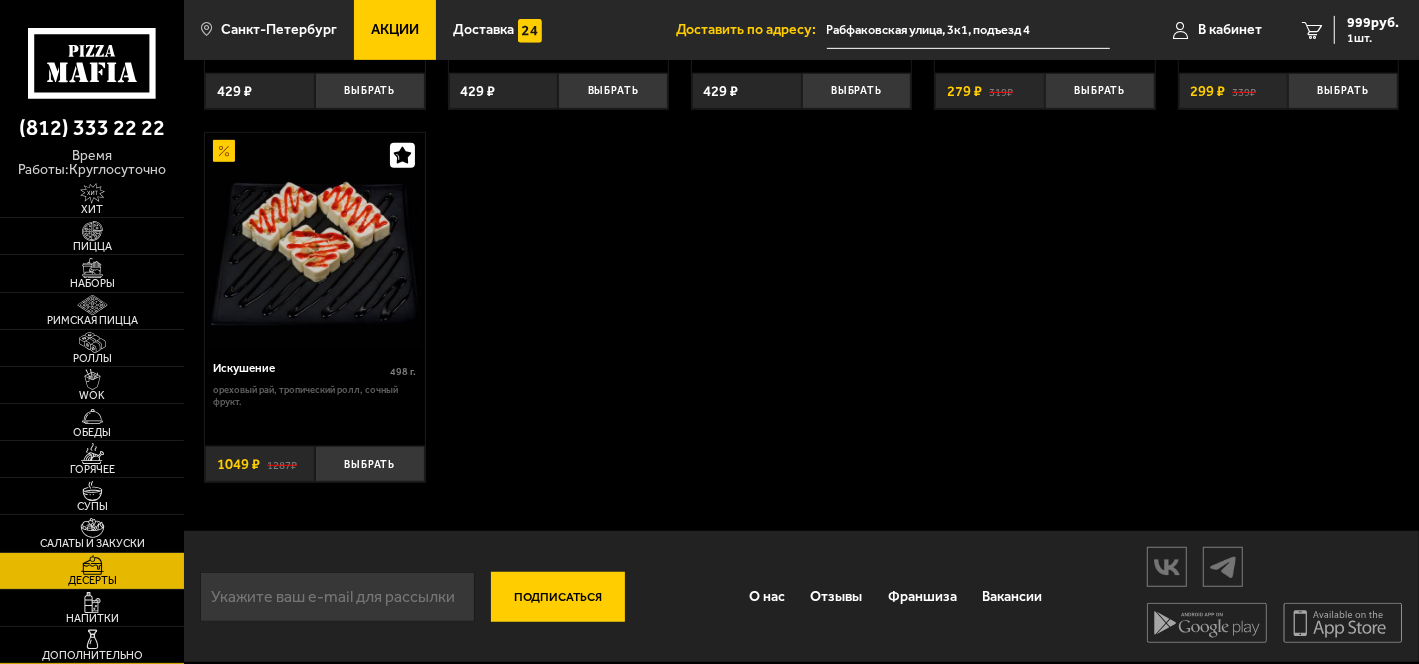 click at bounding box center (92, 639) 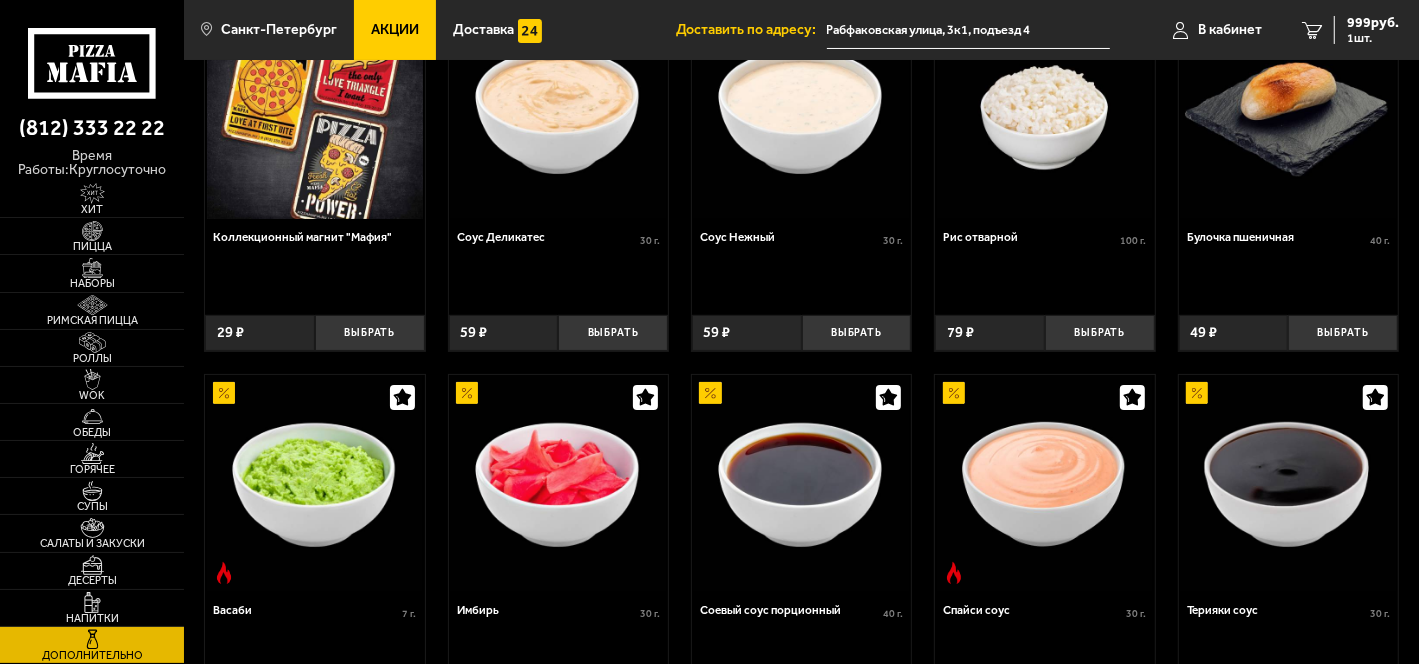 scroll, scrollTop: 0, scrollLeft: 0, axis: both 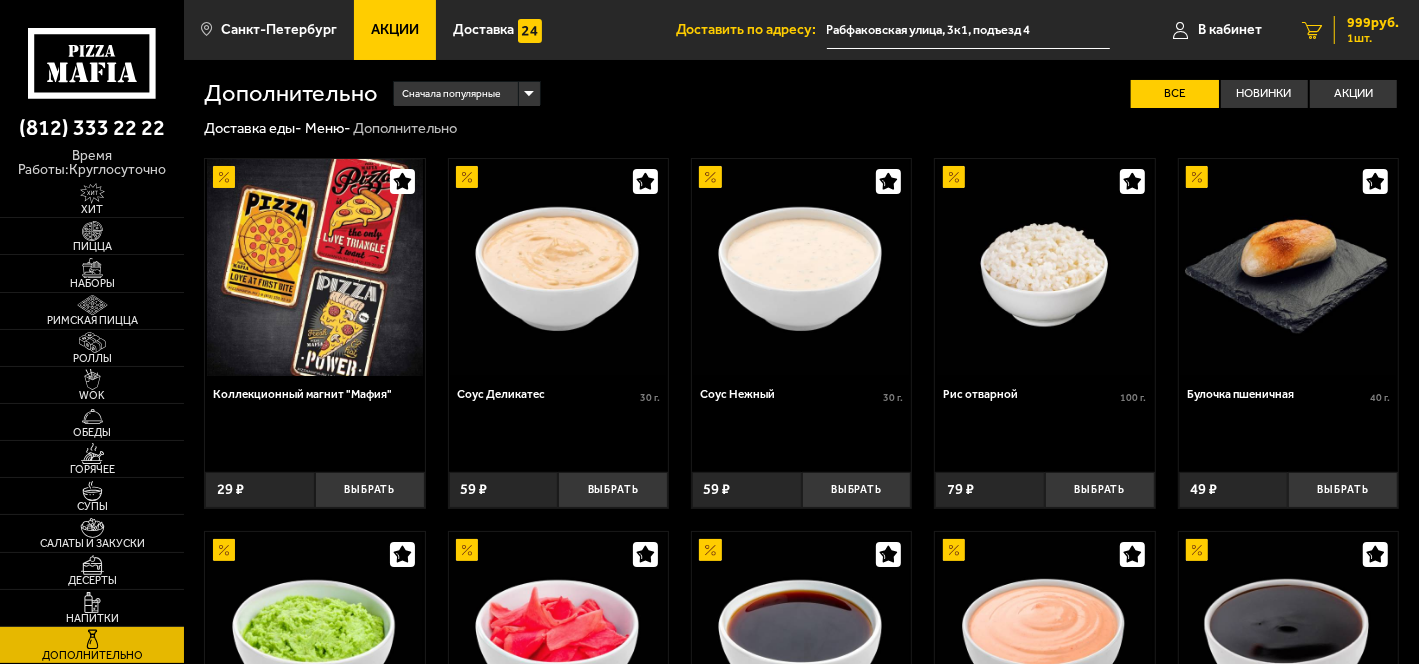 click on "1 999  руб. 1  шт." at bounding box center [1350, 30] 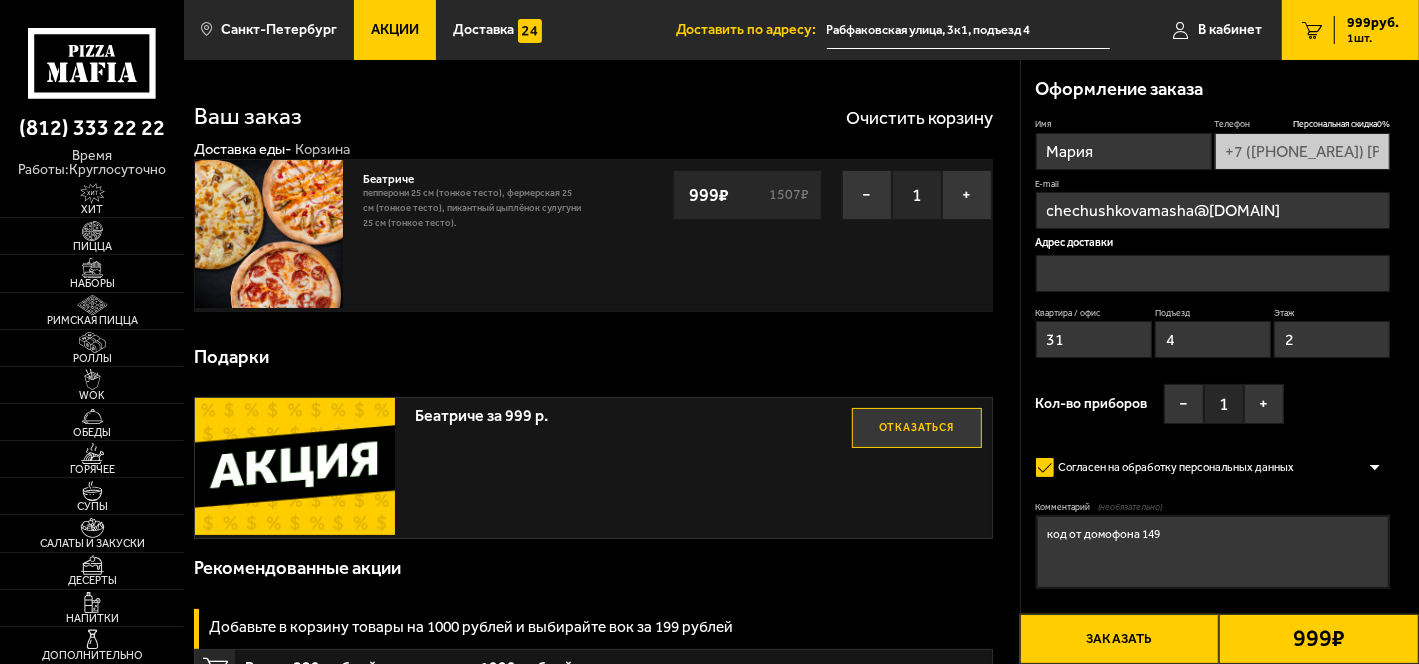 type on "Рабфаковская улица, 3к1, подъезд 4" 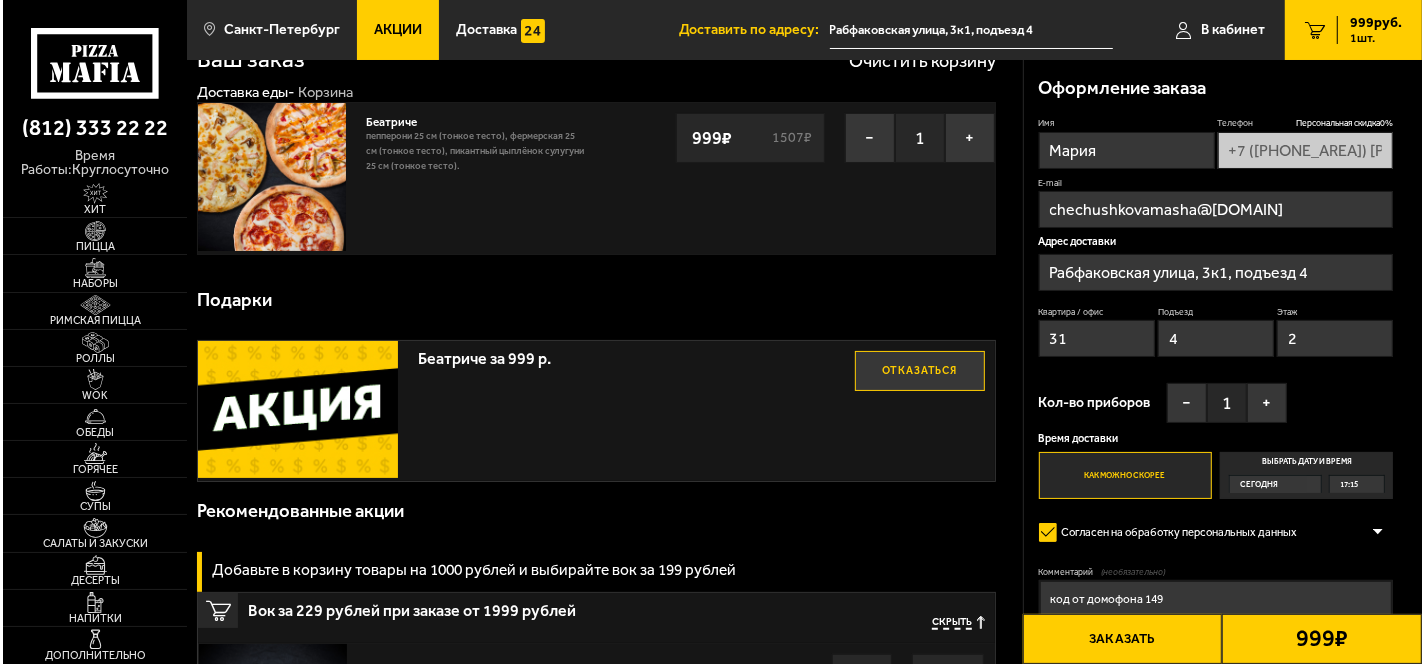 scroll, scrollTop: 0, scrollLeft: 0, axis: both 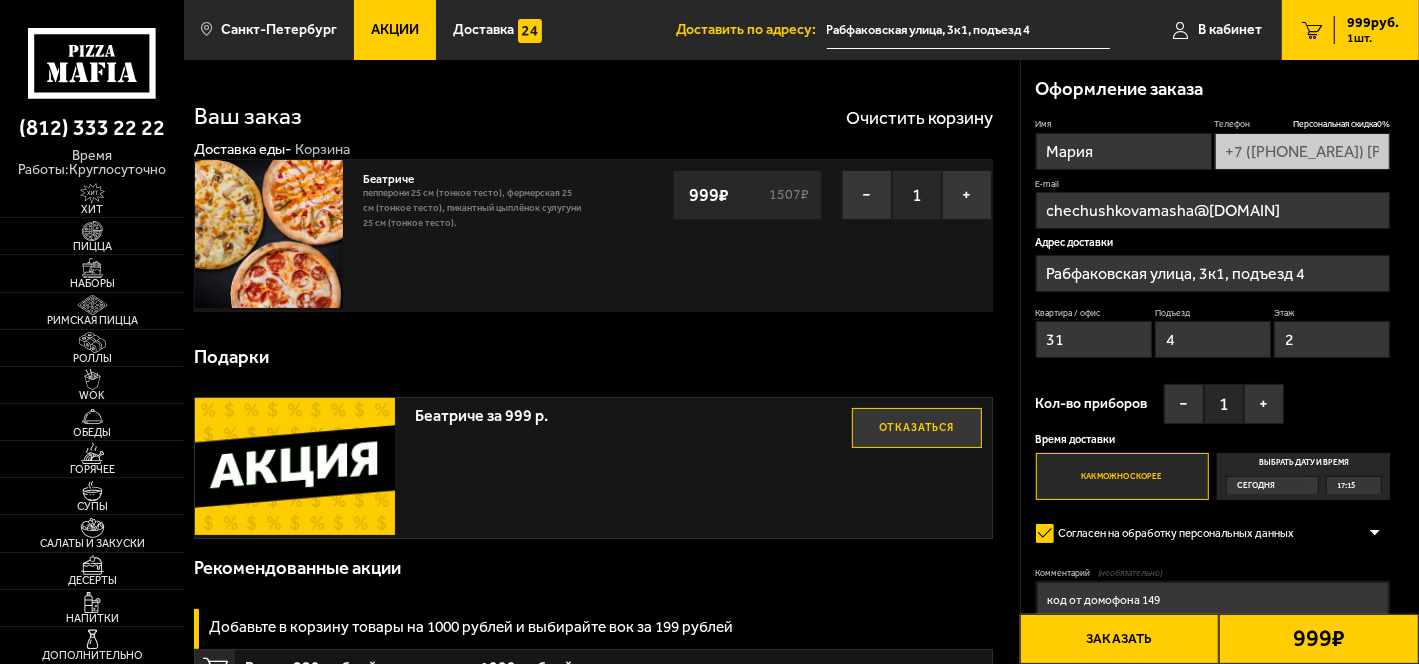 click on "Заказать" at bounding box center [1120, 639] 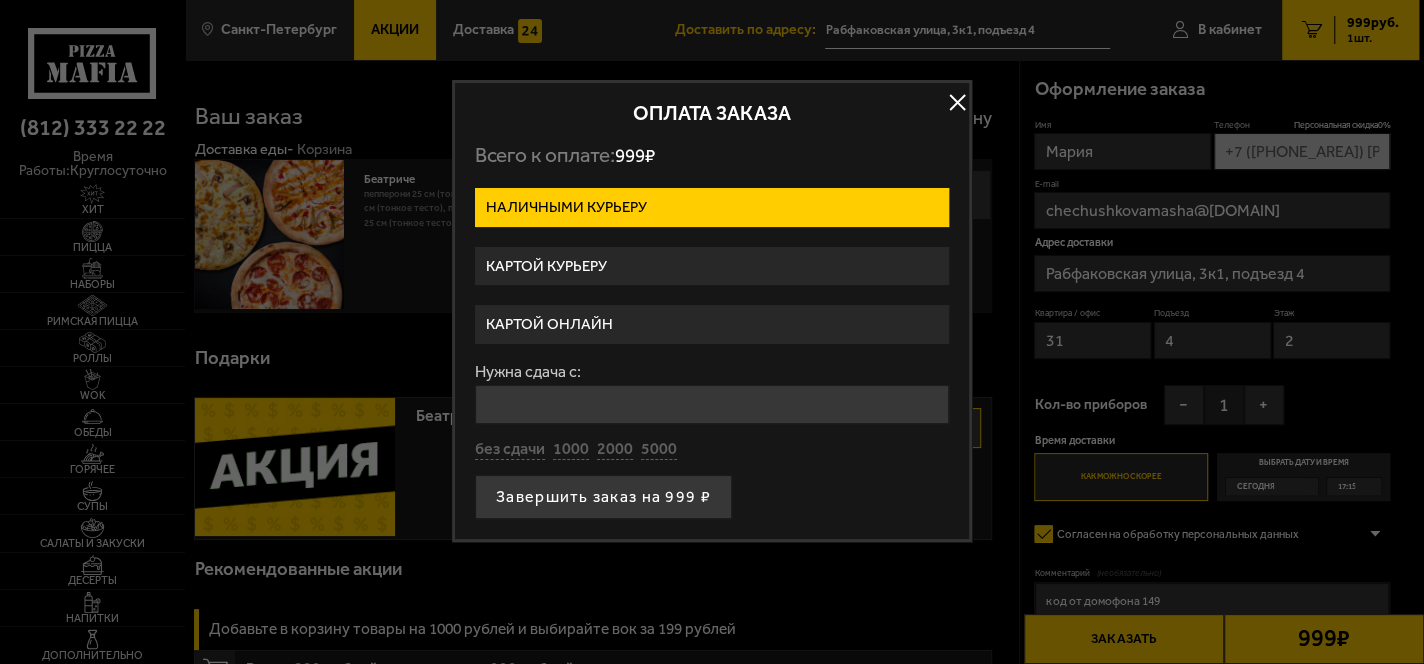 click on "Картой онлайн" at bounding box center [712, 324] 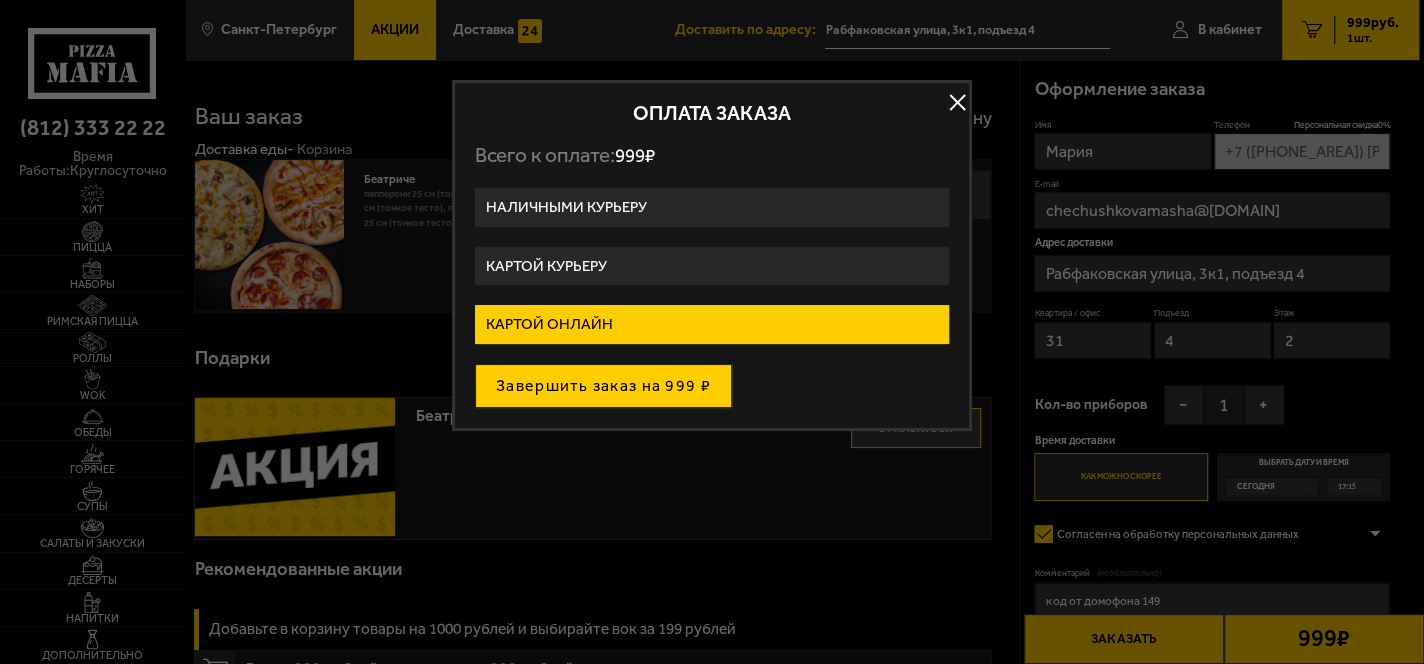 click on "Завершить заказ на 999 ₽" at bounding box center (603, 386) 